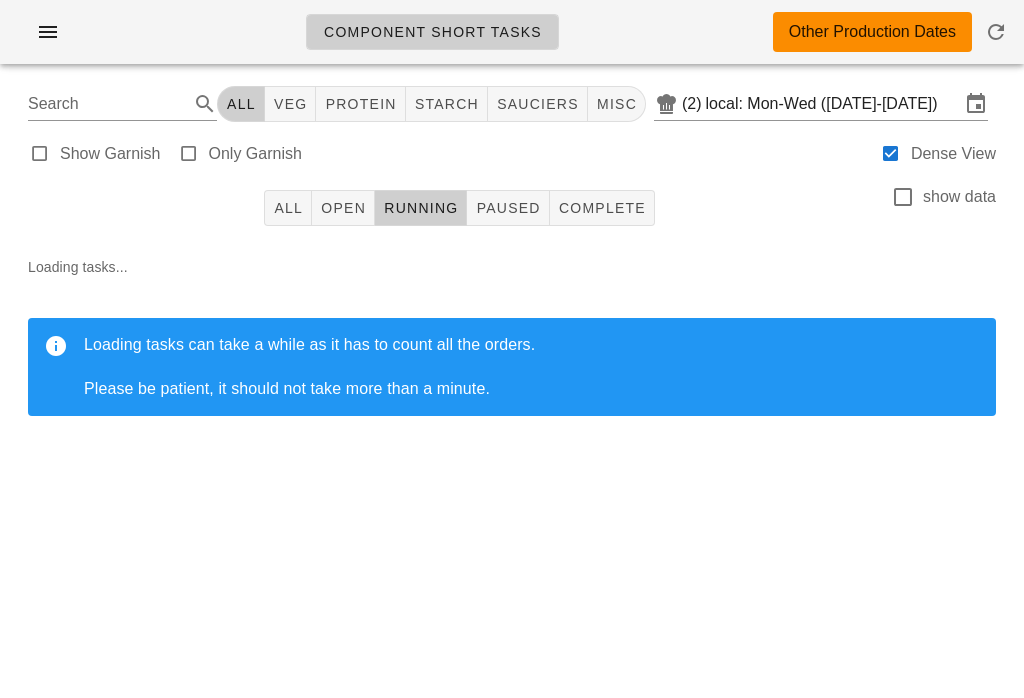 scroll, scrollTop: 0, scrollLeft: 0, axis: both 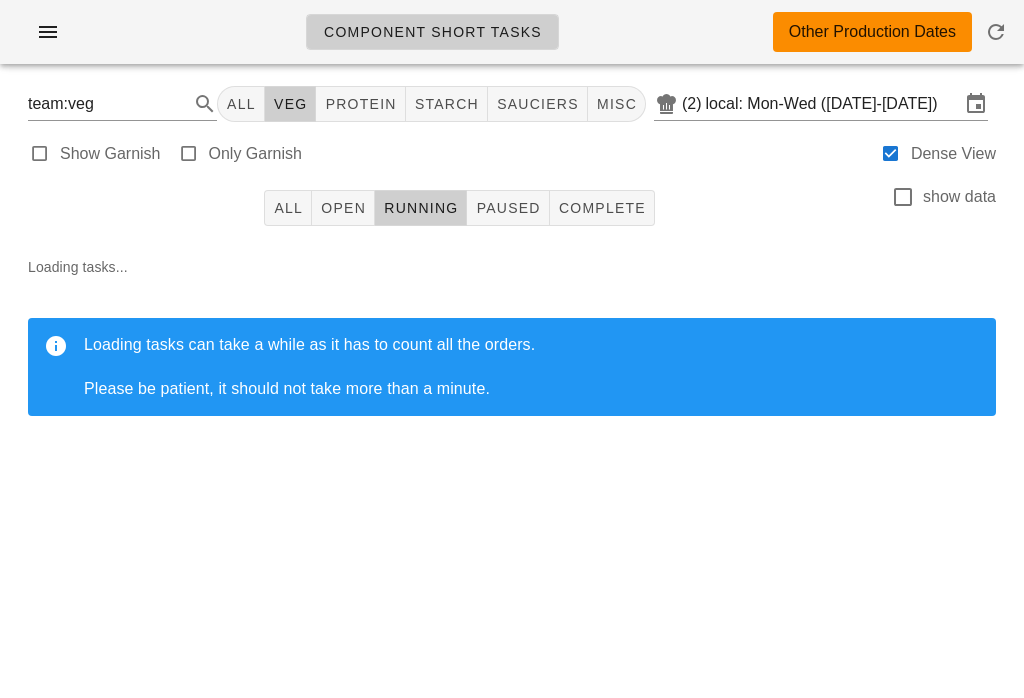 click on "Open" at bounding box center (343, 208) 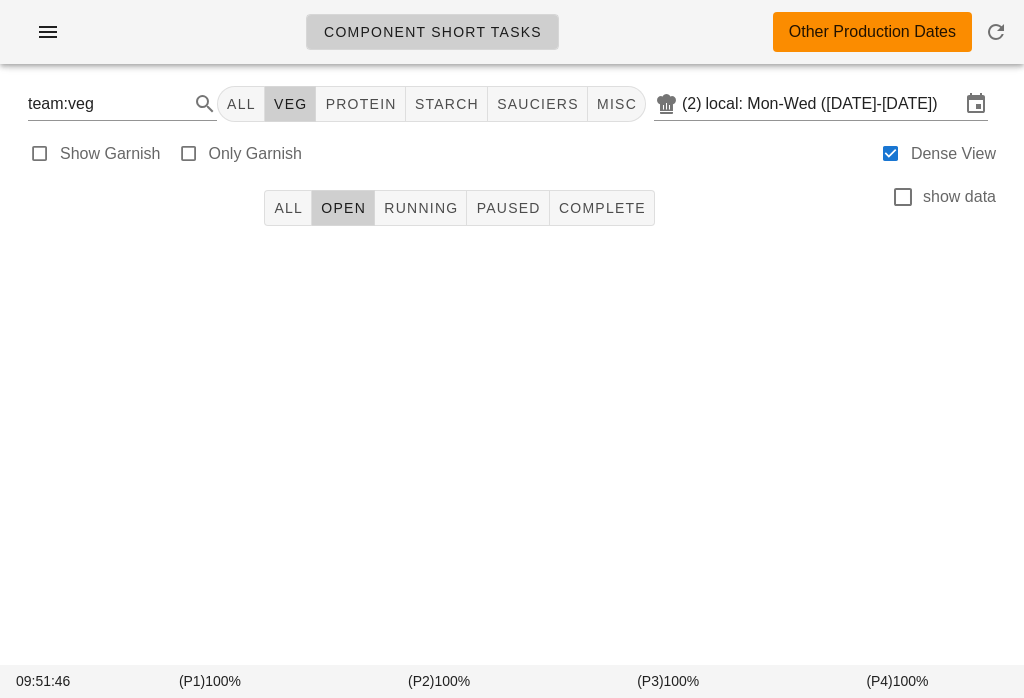 click on "veg" at bounding box center [291, 104] 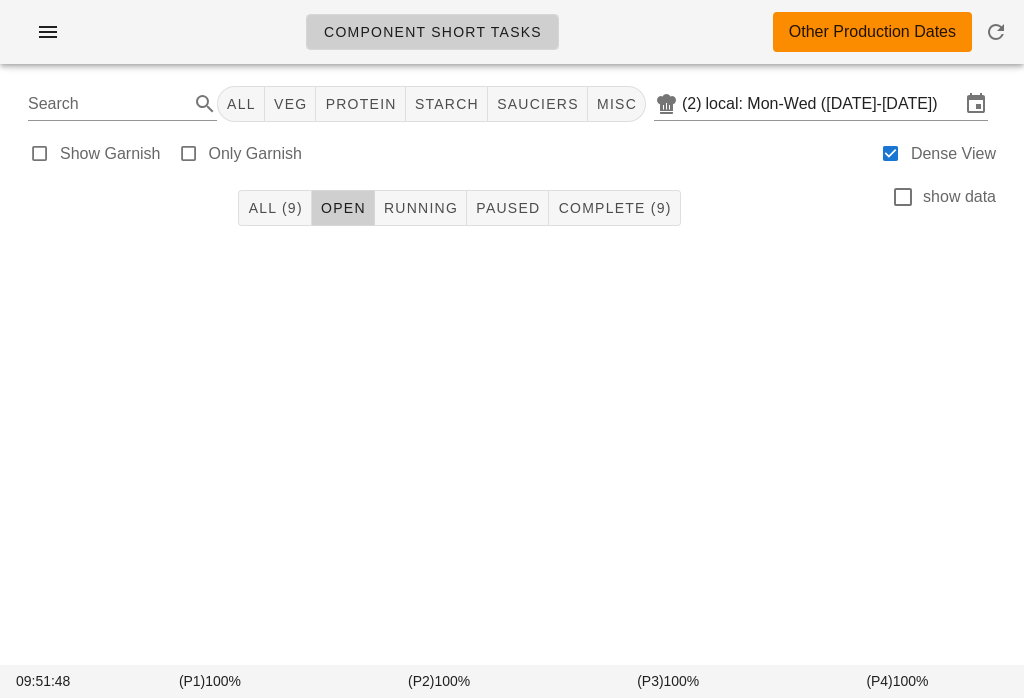 click on "Open" at bounding box center [343, 208] 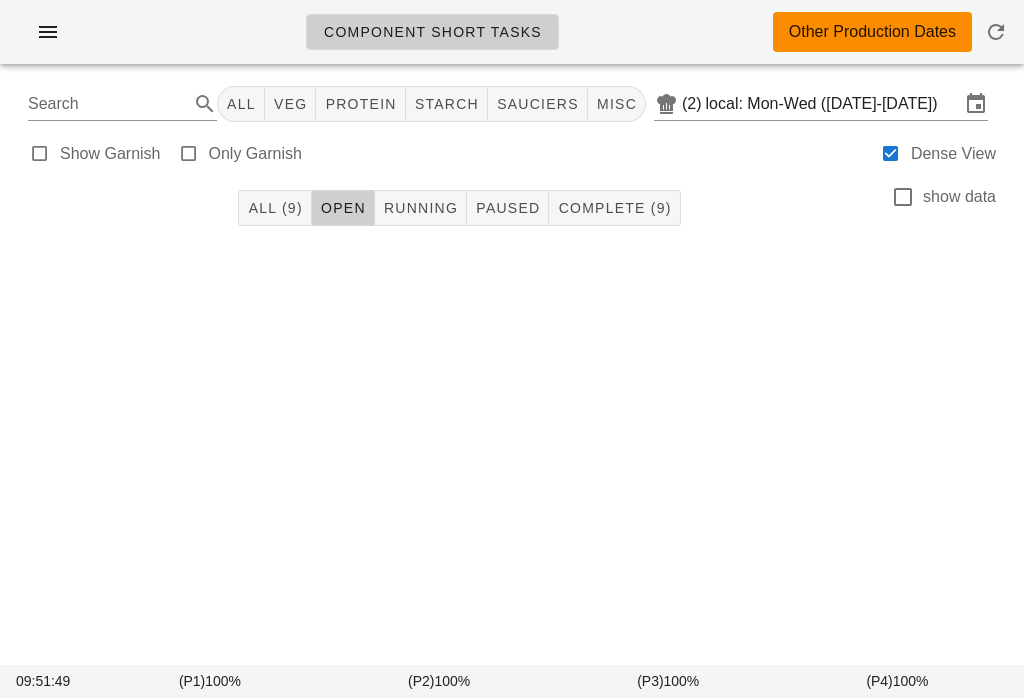 click on "Open" at bounding box center (343, 208) 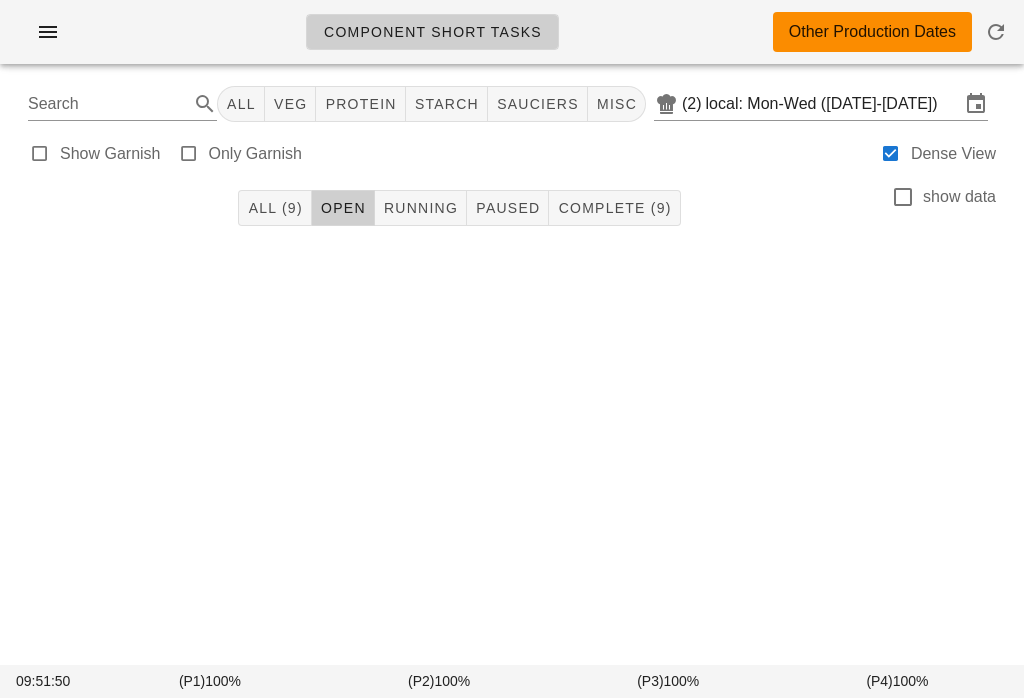 click on "Component Short Tasks Other Production Dates" at bounding box center [512, 32] 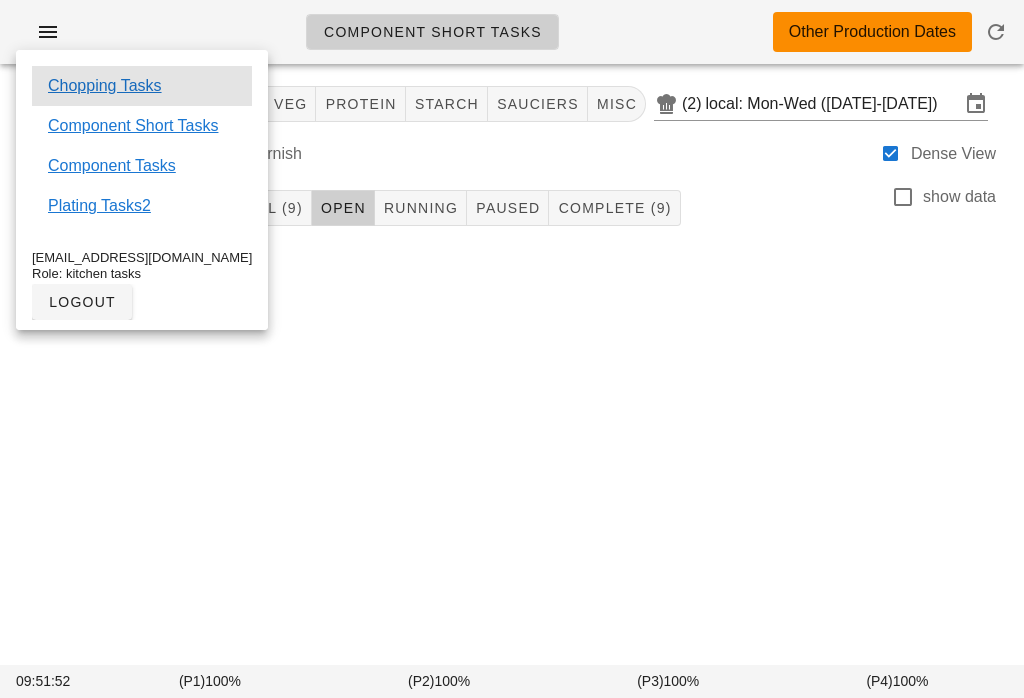 click on "Chopping Tasks" at bounding box center (105, 86) 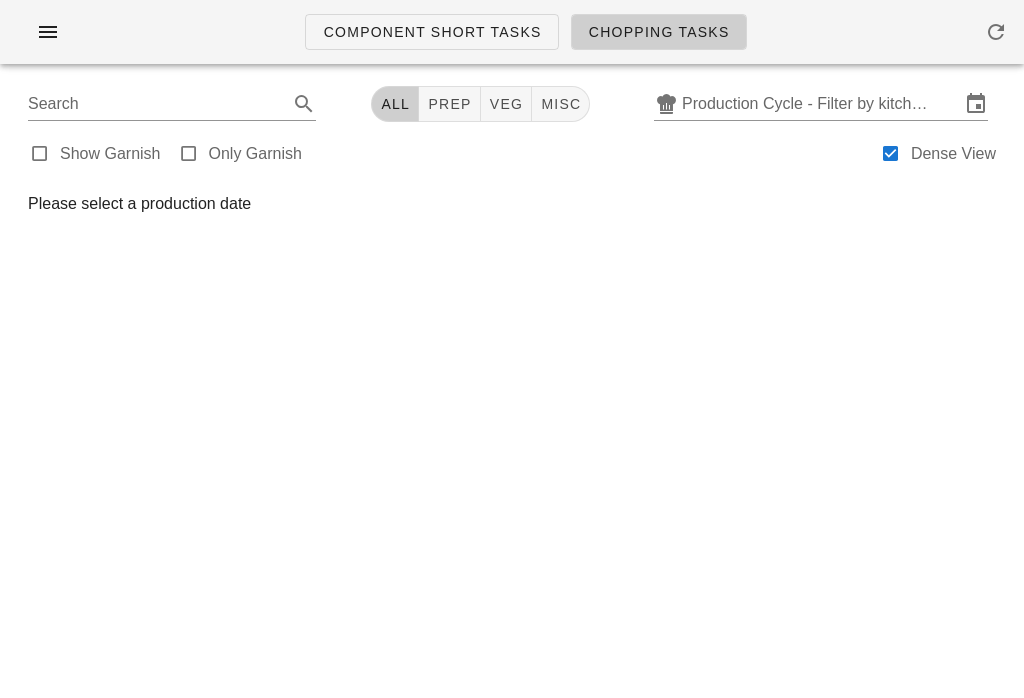 click on "Search All prep  veg  misc  Production Cycle - Filter by kitchen production schedules" at bounding box center (512, 104) 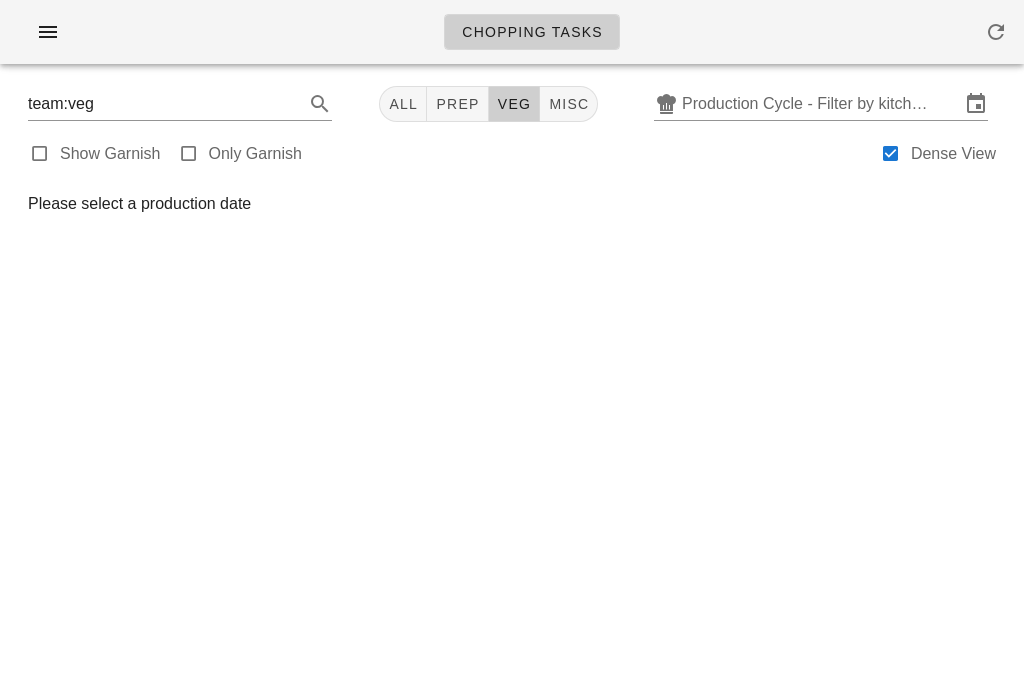scroll, scrollTop: 0, scrollLeft: 0, axis: both 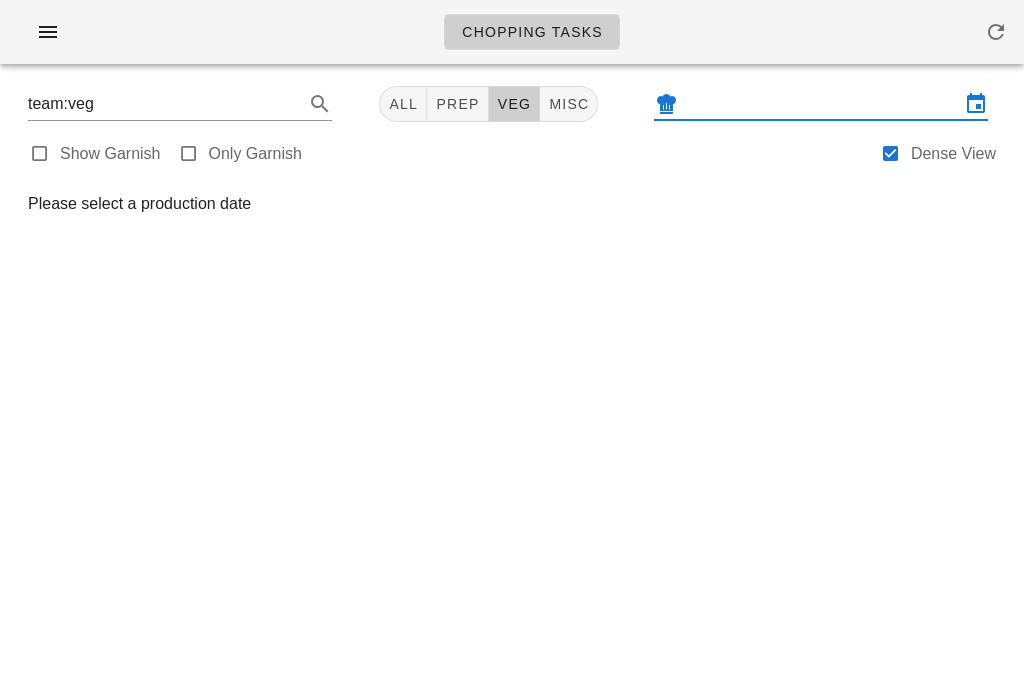 click at bounding box center (821, 104) 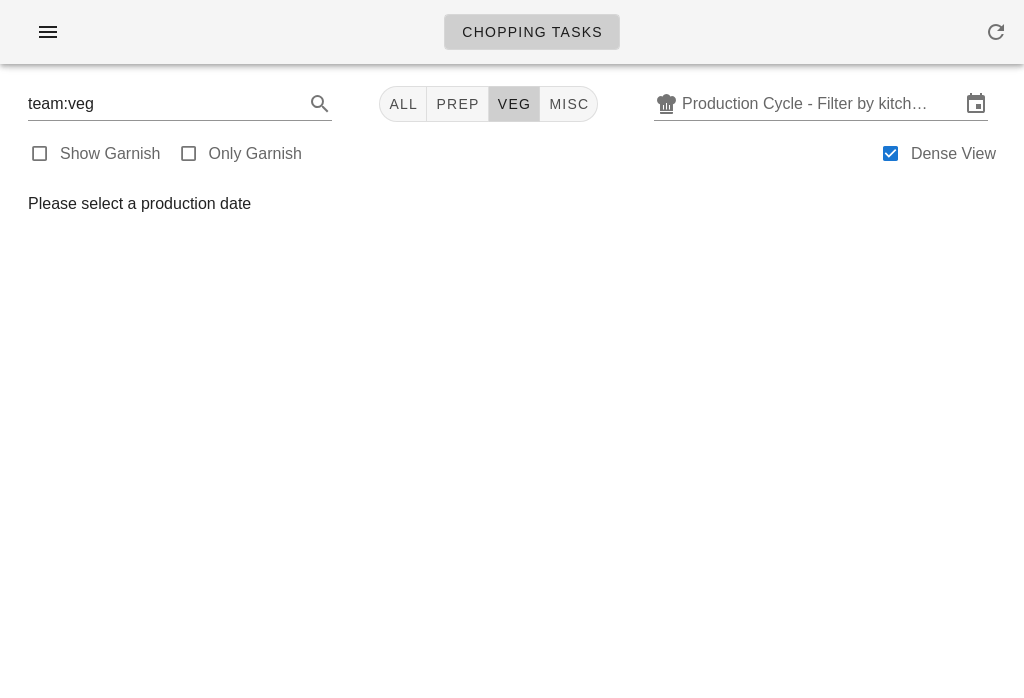 click on "Production Cycle - Filter by kitchen production schedules" at bounding box center (821, 104) 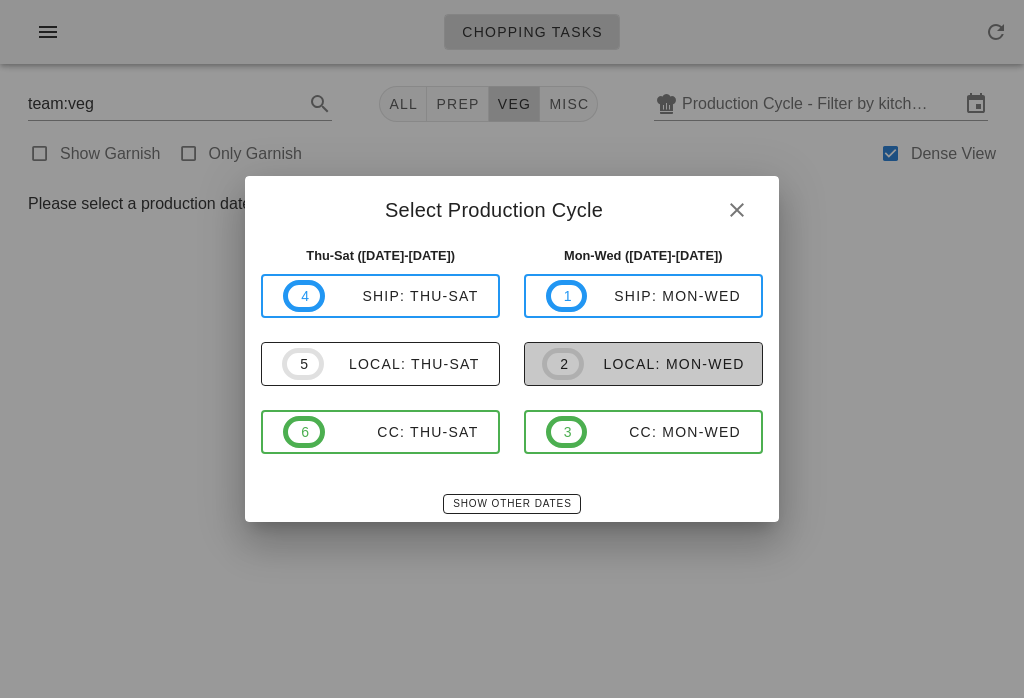 click on "local: Mon-Wed" at bounding box center [664, 364] 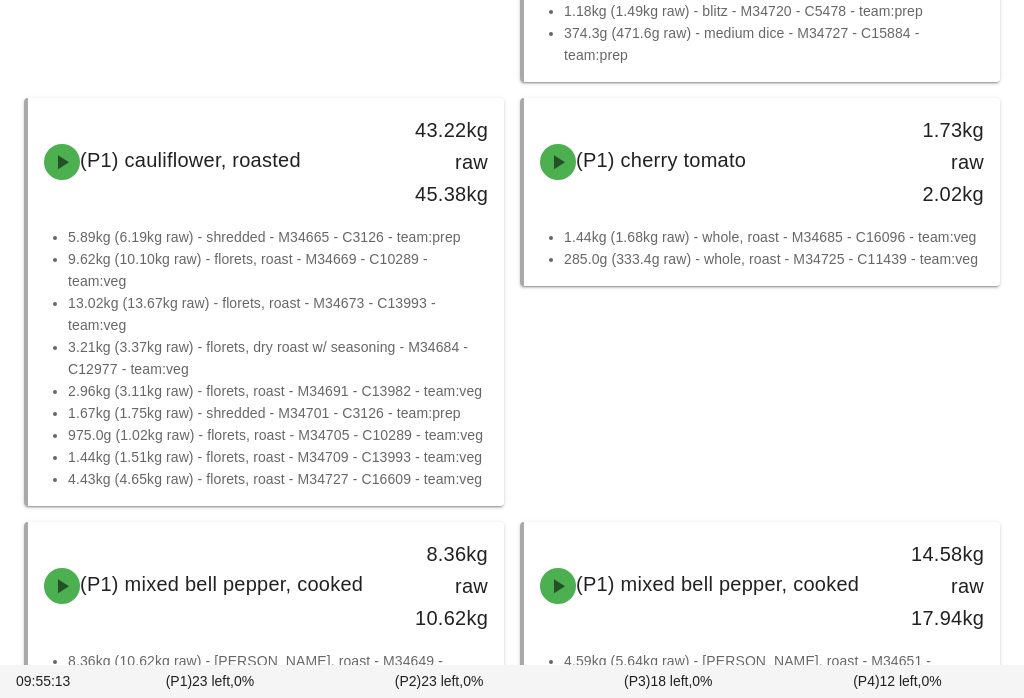 scroll, scrollTop: 687, scrollLeft: 0, axis: vertical 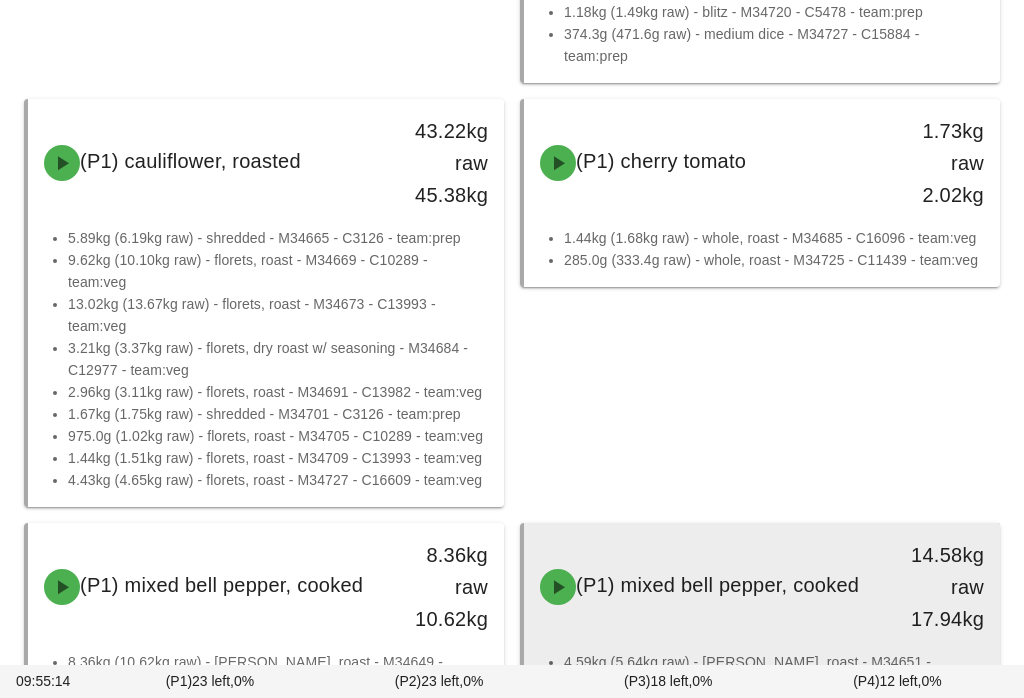 click on "(P1) mixed bell pepper, cooked" at bounding box center [703, 587] 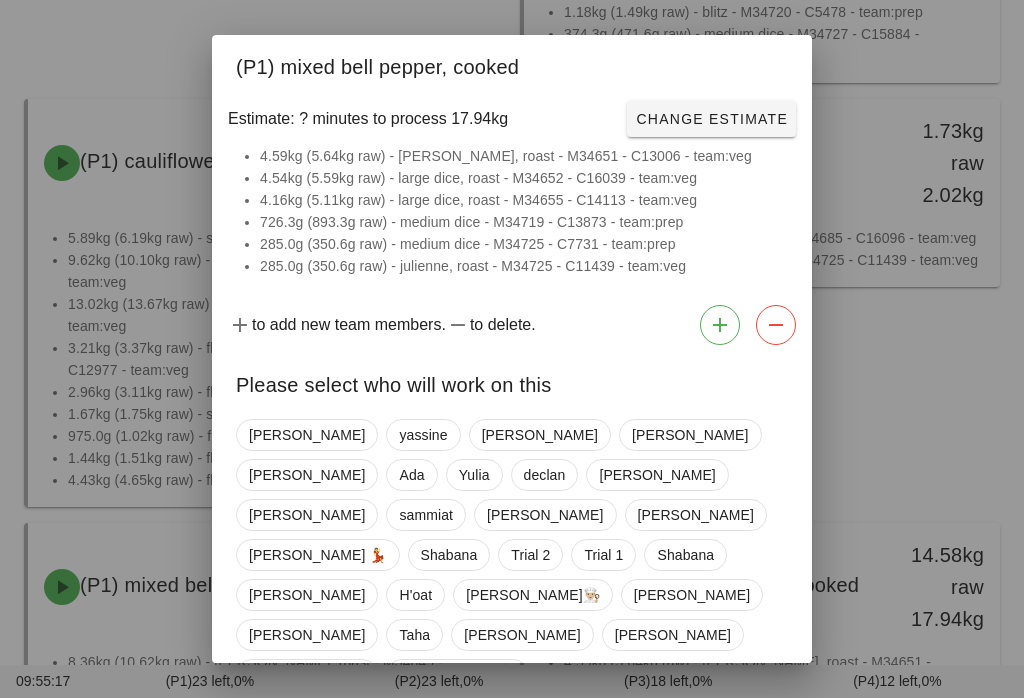 click on "Close" at bounding box center (263, 745) 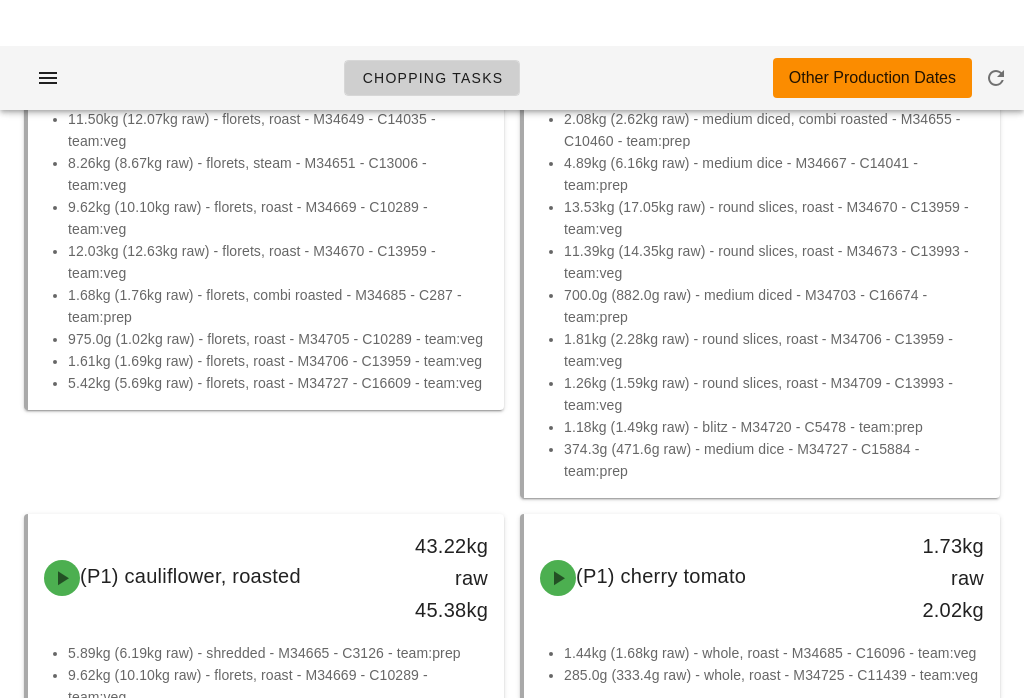 scroll, scrollTop: 0, scrollLeft: 0, axis: both 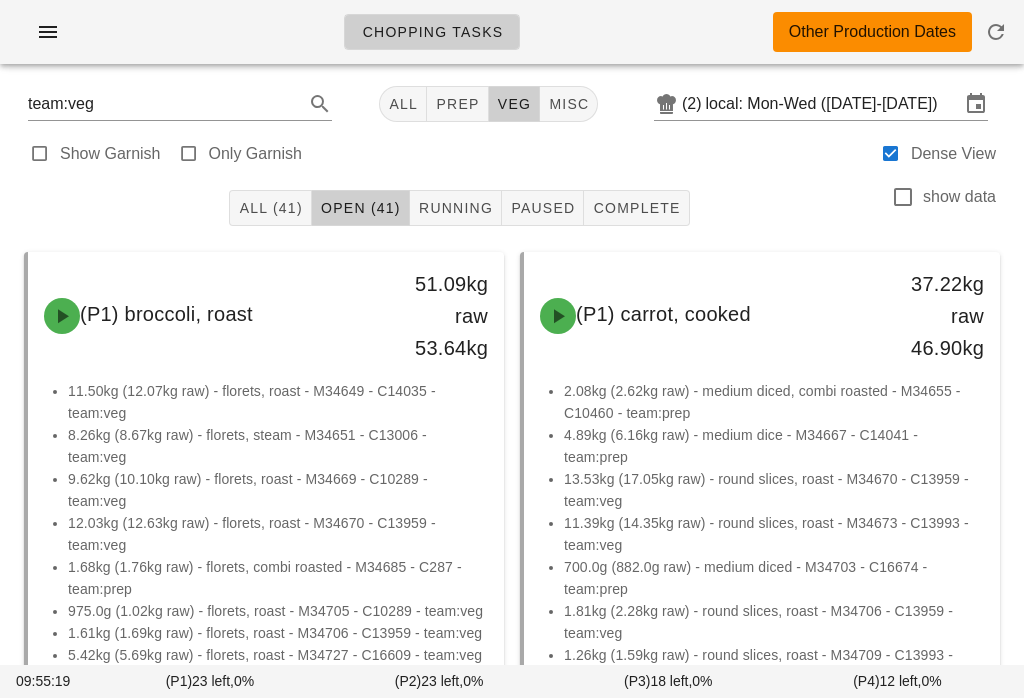 click on "Running" at bounding box center [456, 208] 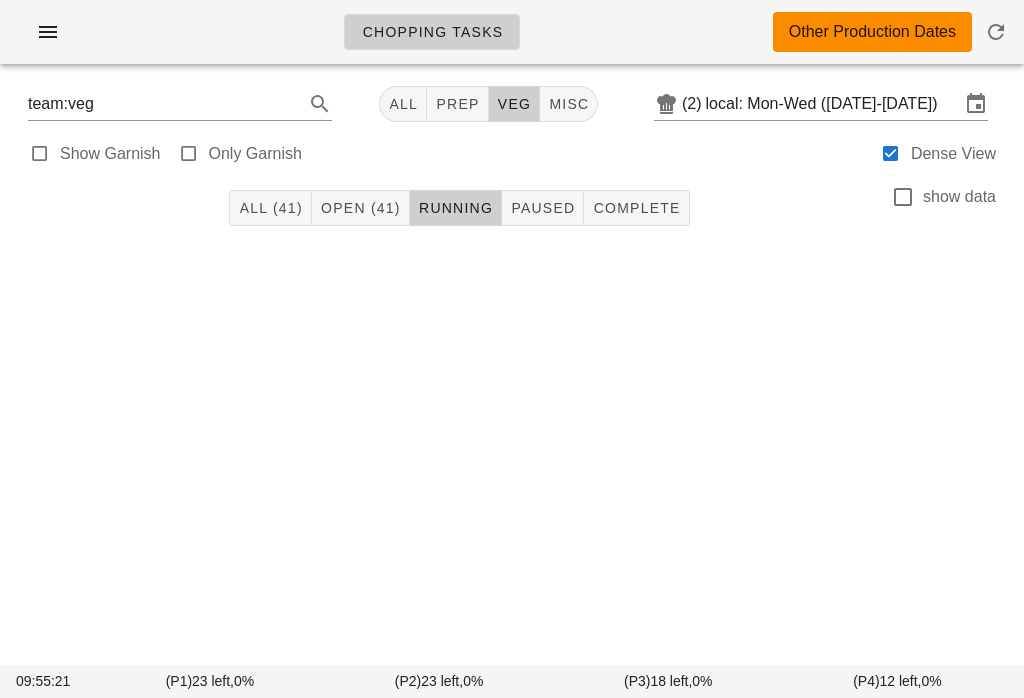 click at bounding box center [976, 104] 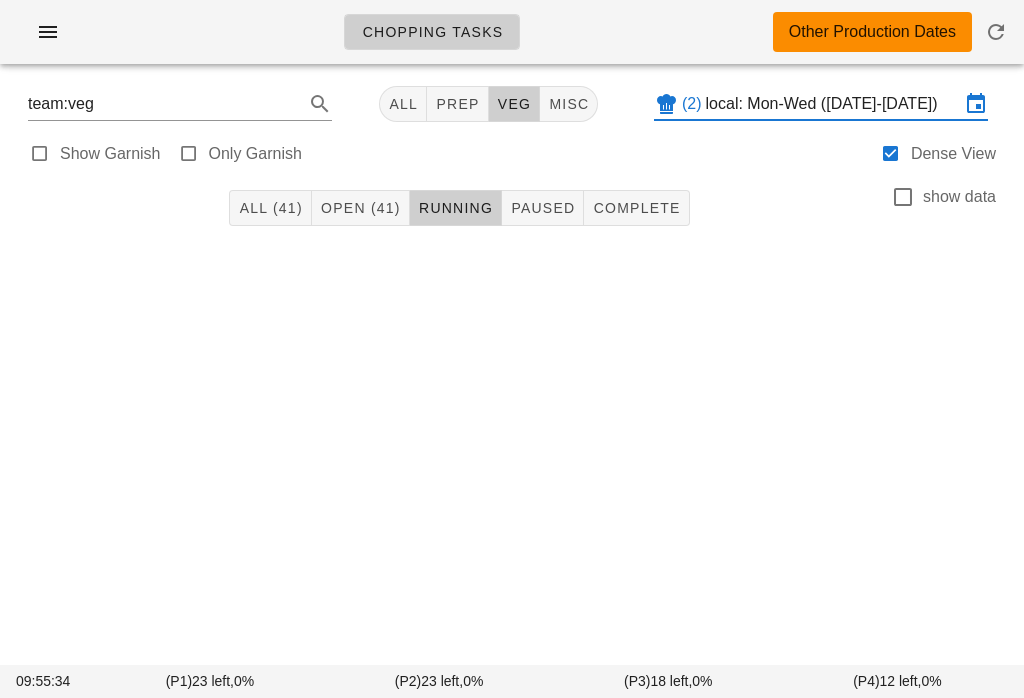 click on "(2) local: Mon-Wed (Jul 21-Jul 23)" at bounding box center [821, 104] 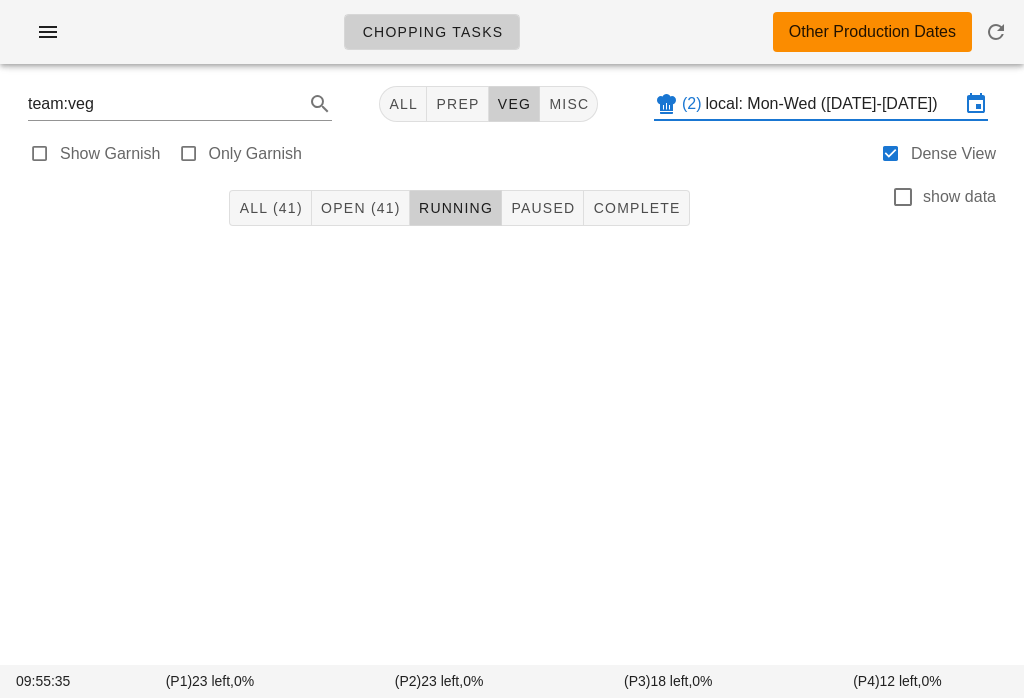 click at bounding box center [976, 104] 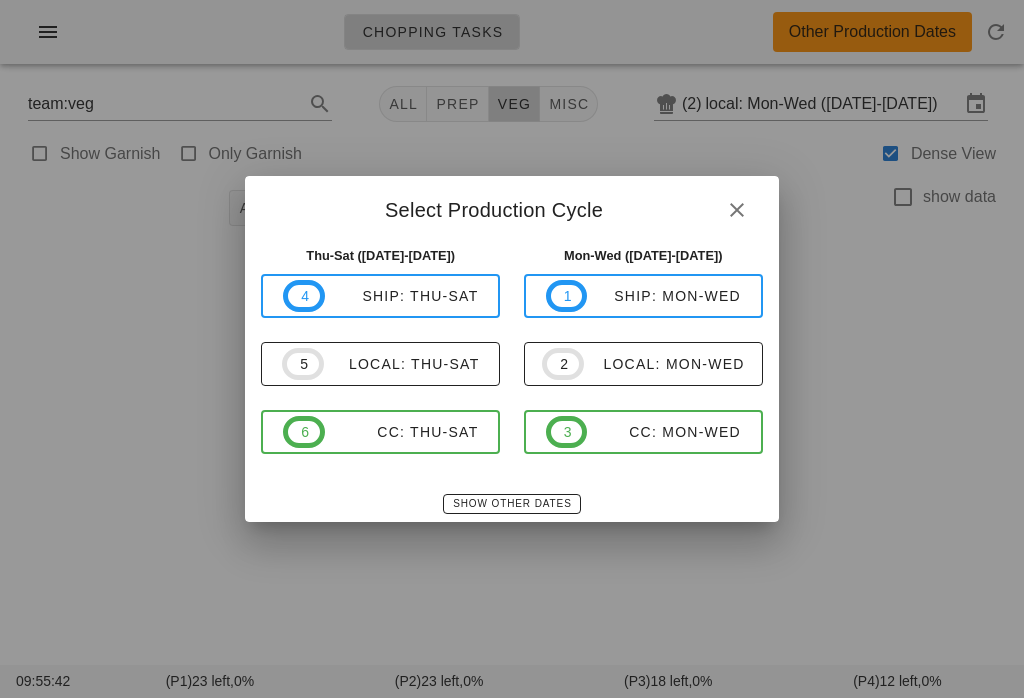 click on "local: Thu-Sat" at bounding box center [402, 364] 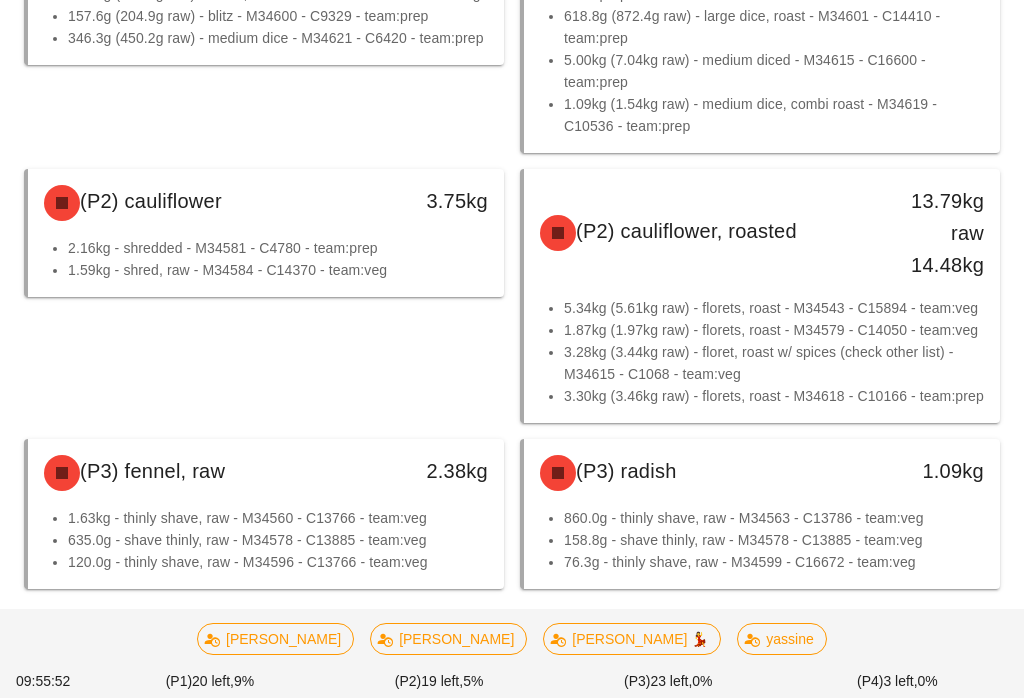 scroll, scrollTop: 1111, scrollLeft: 0, axis: vertical 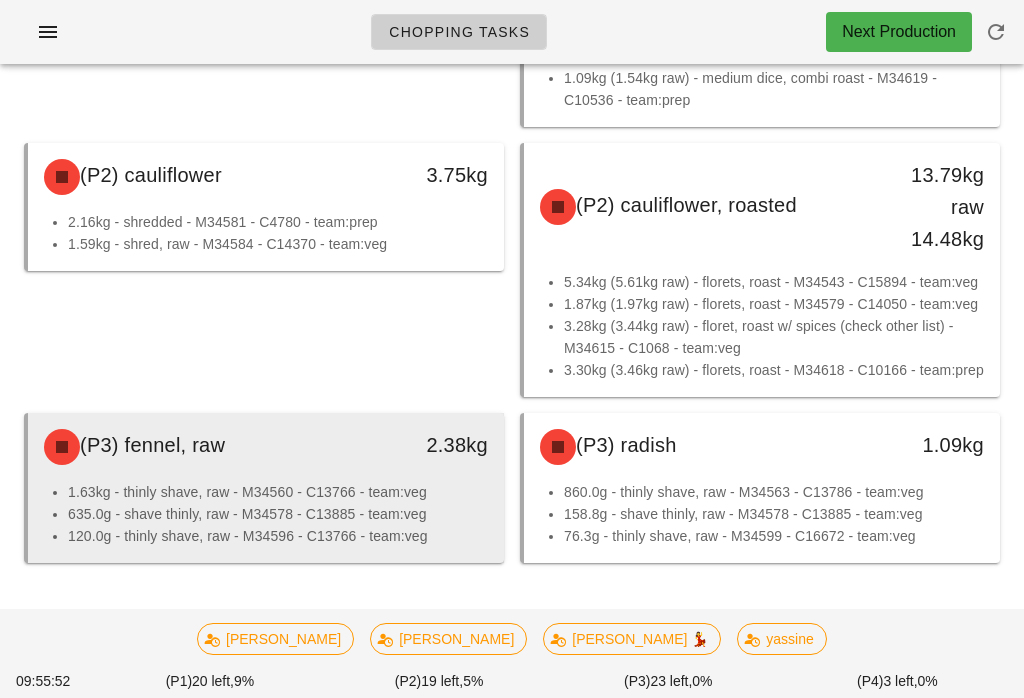 click on "1.63kg - thinly shave, raw - M34560 - C13766 - team:veg" at bounding box center (278, 492) 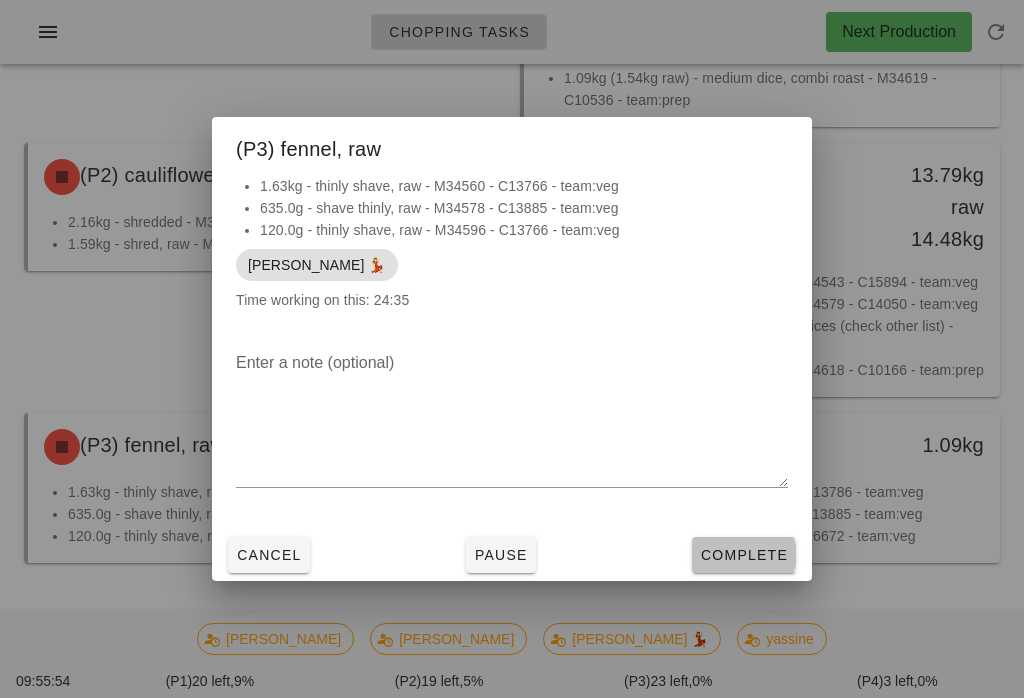 click on "Complete" at bounding box center (744, 555) 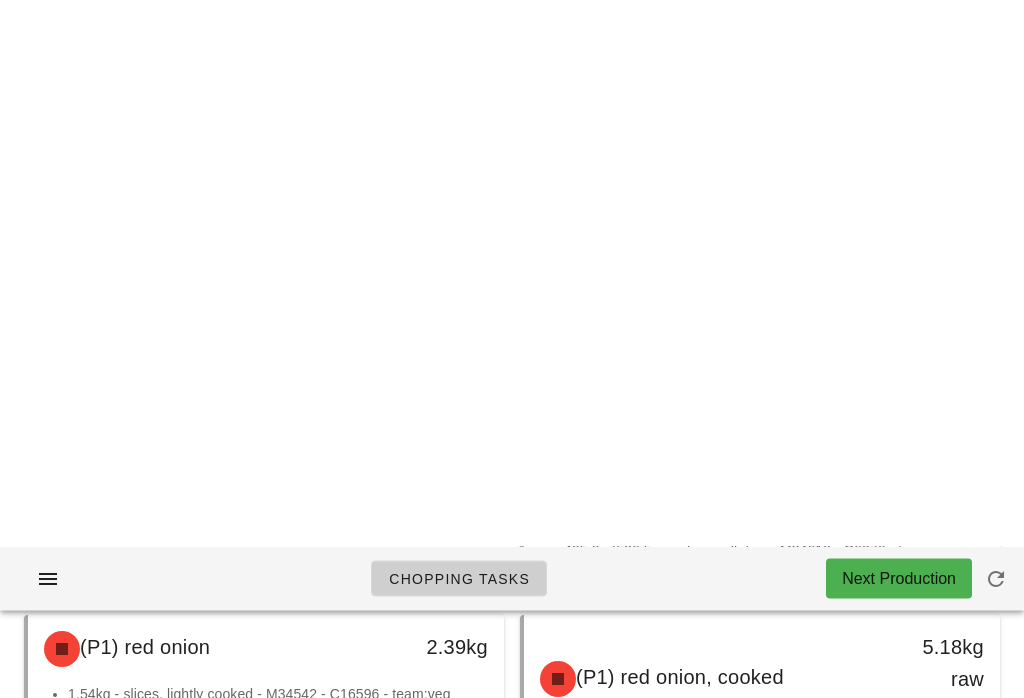 scroll, scrollTop: 0, scrollLeft: 0, axis: both 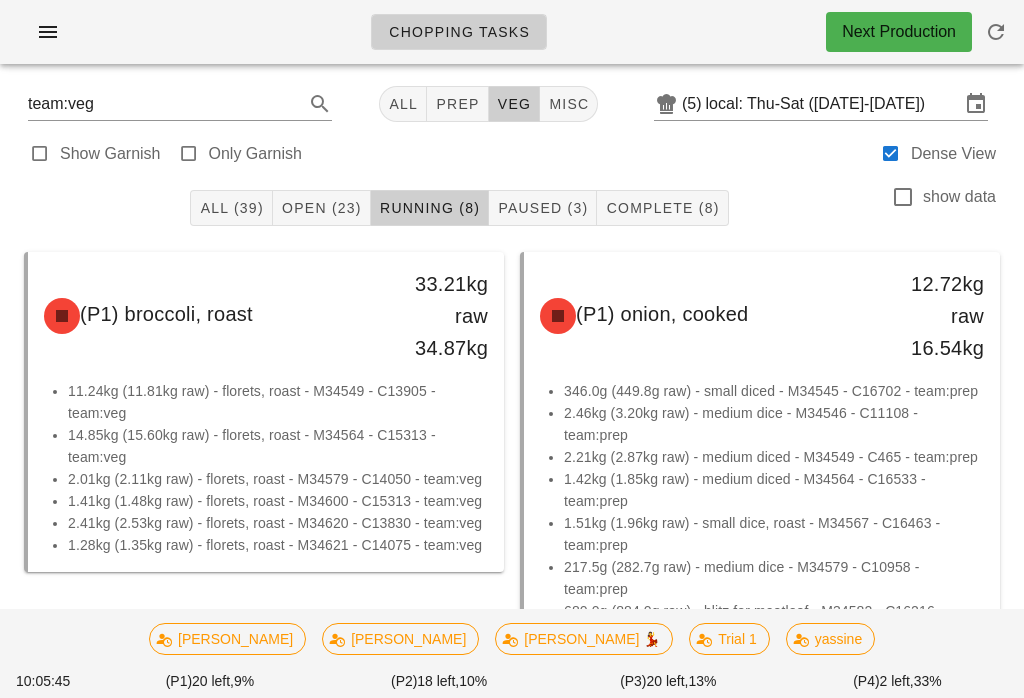 click on "Open (23)" at bounding box center [322, 208] 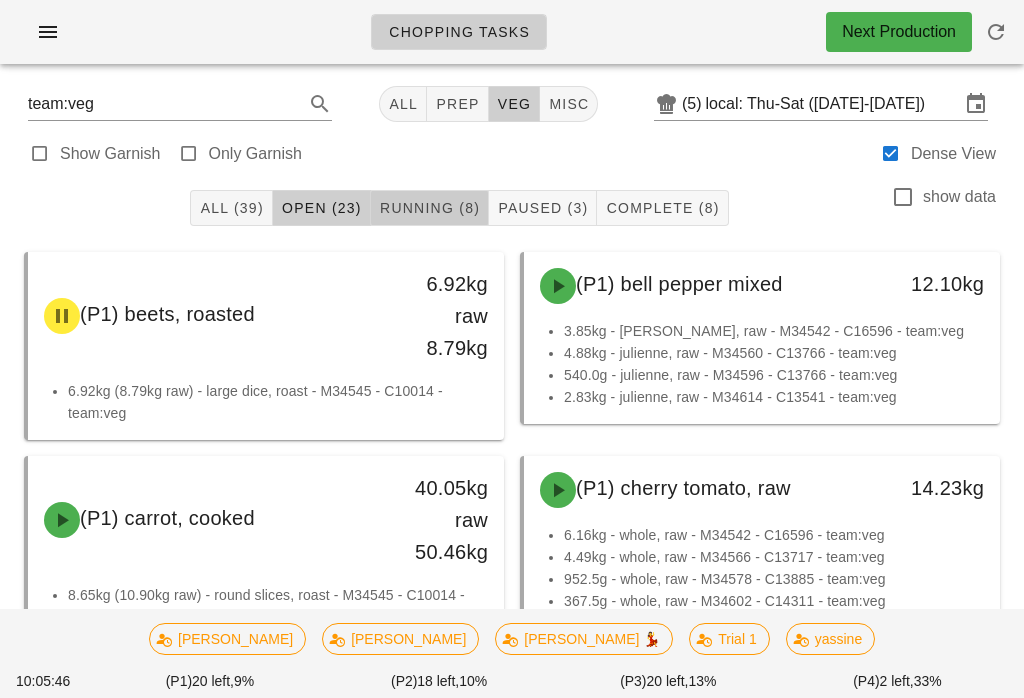 click on "Running (8)" at bounding box center (429, 208) 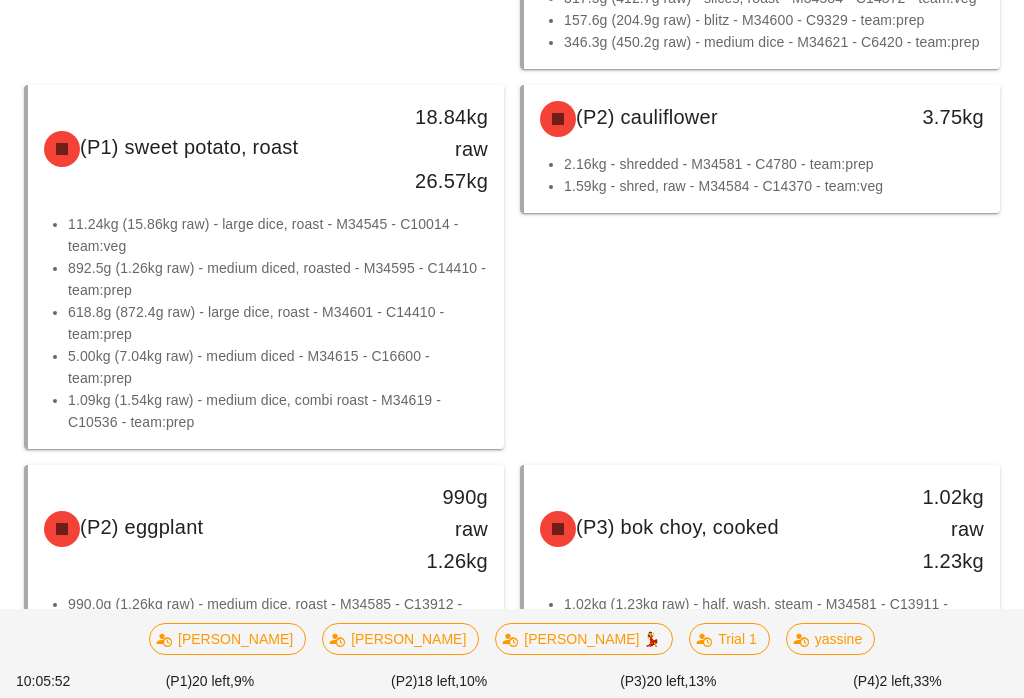 scroll, scrollTop: 1070, scrollLeft: 0, axis: vertical 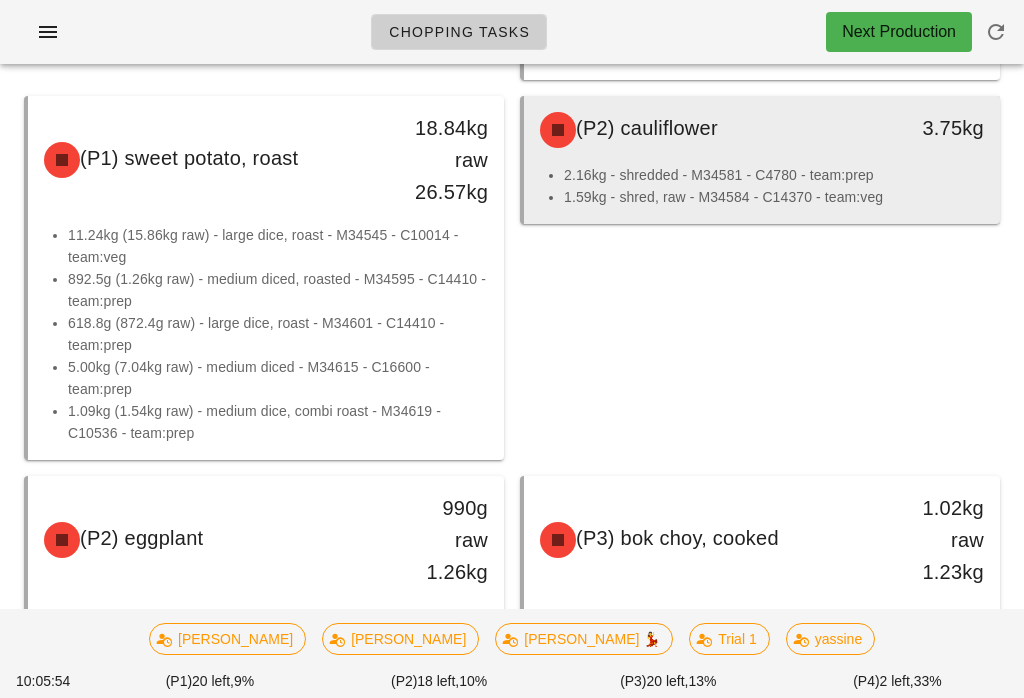 click on "(P2) cauliflower" at bounding box center (703, 130) 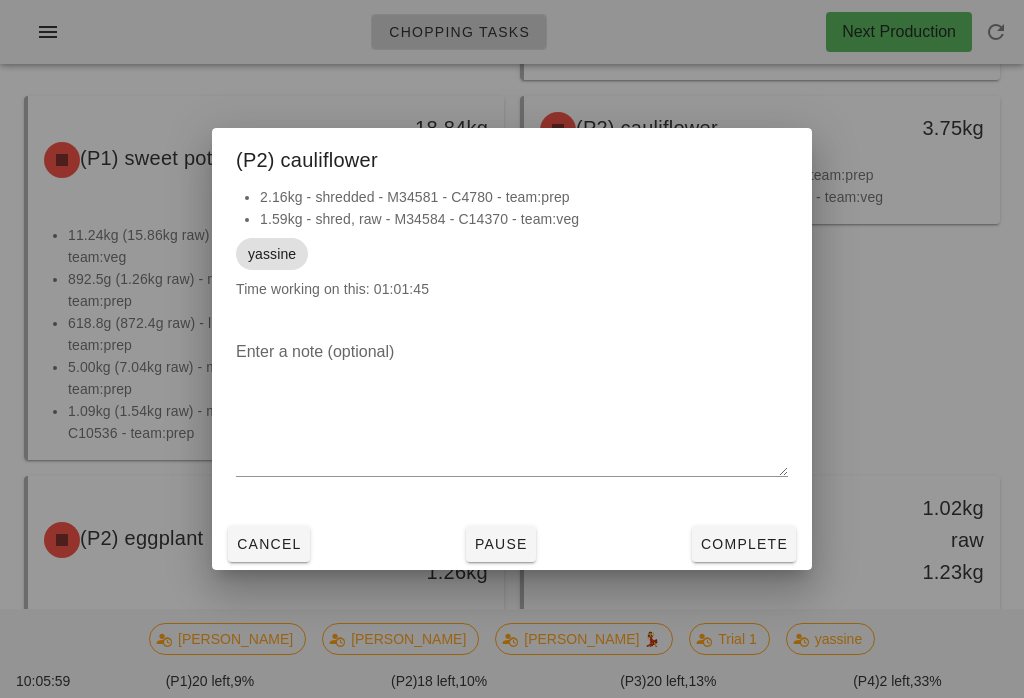click at bounding box center (512, 349) 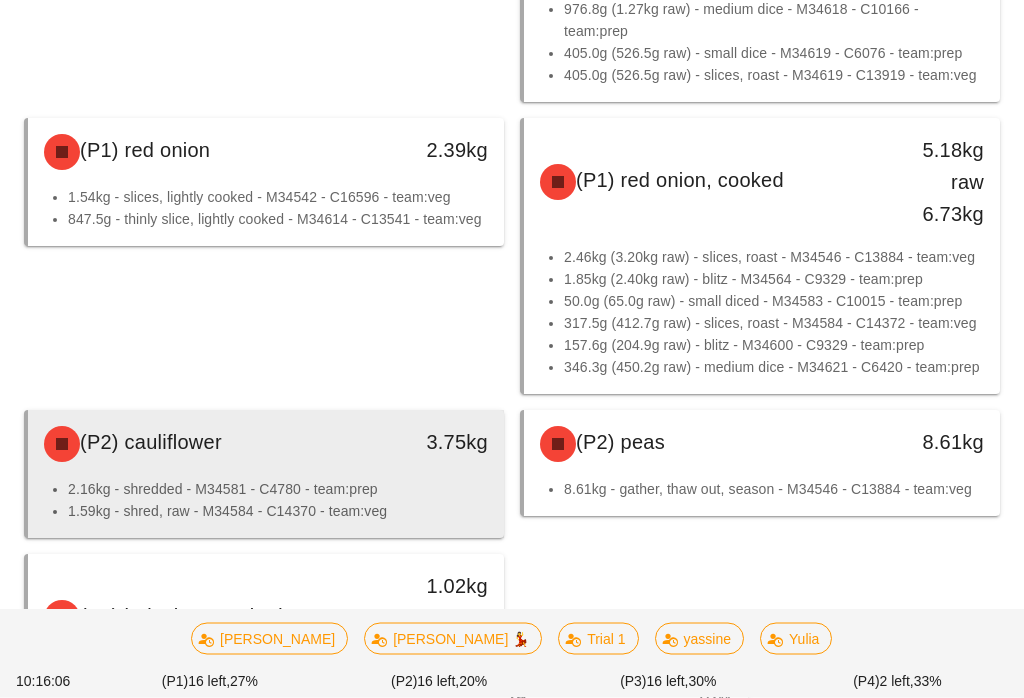scroll, scrollTop: 756, scrollLeft: 0, axis: vertical 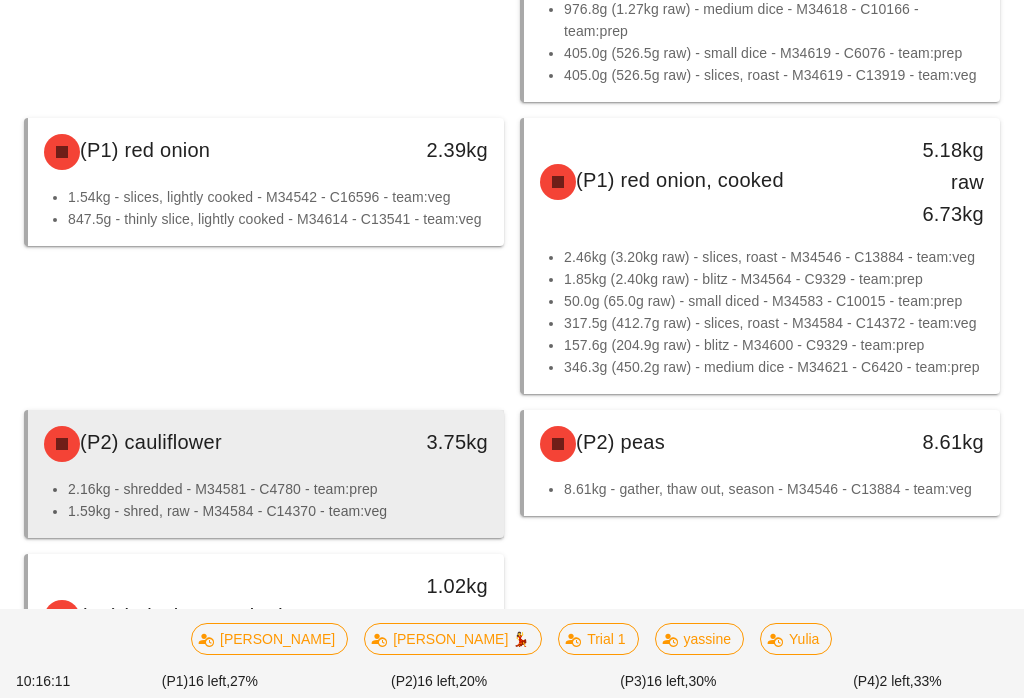 click on "(P2) cauliflower" at bounding box center [207, 444] 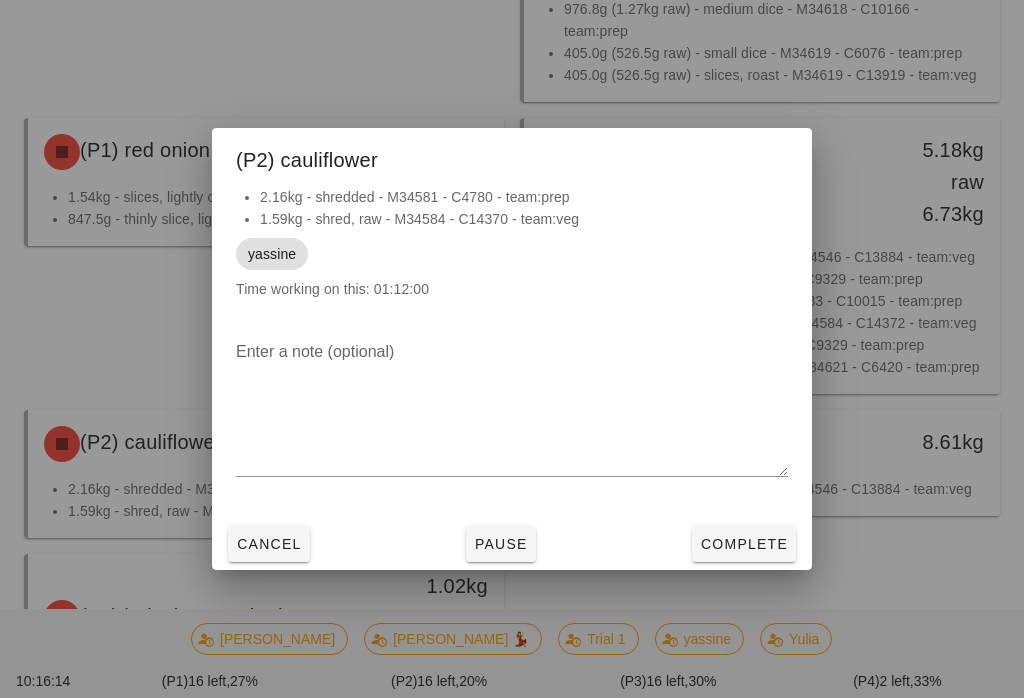 click on "Complete" at bounding box center (744, 544) 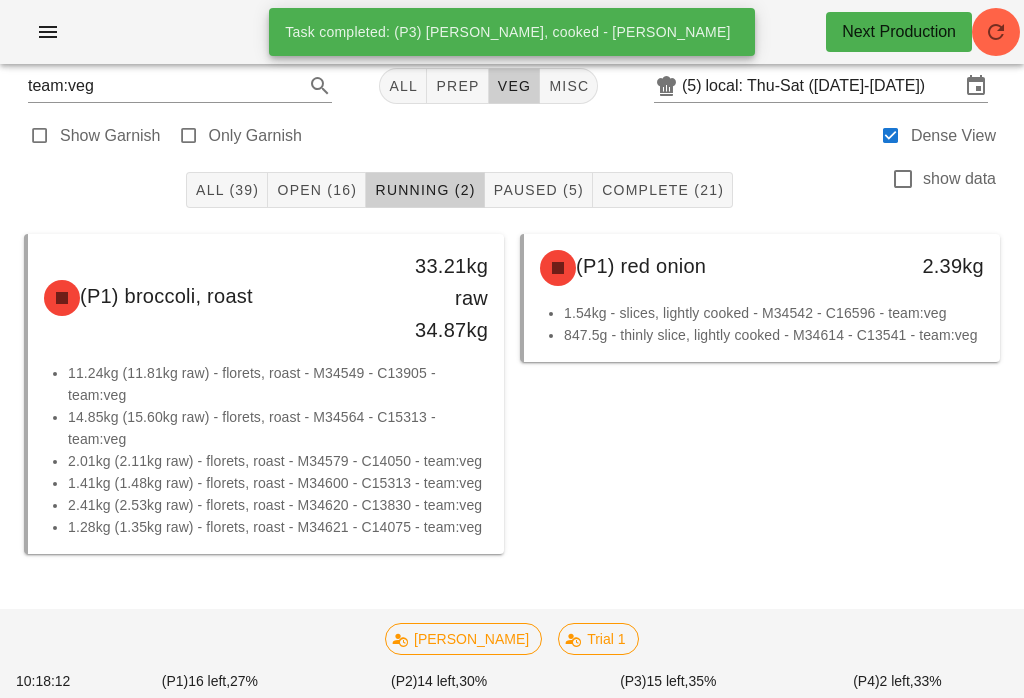 scroll, scrollTop: 0, scrollLeft: 0, axis: both 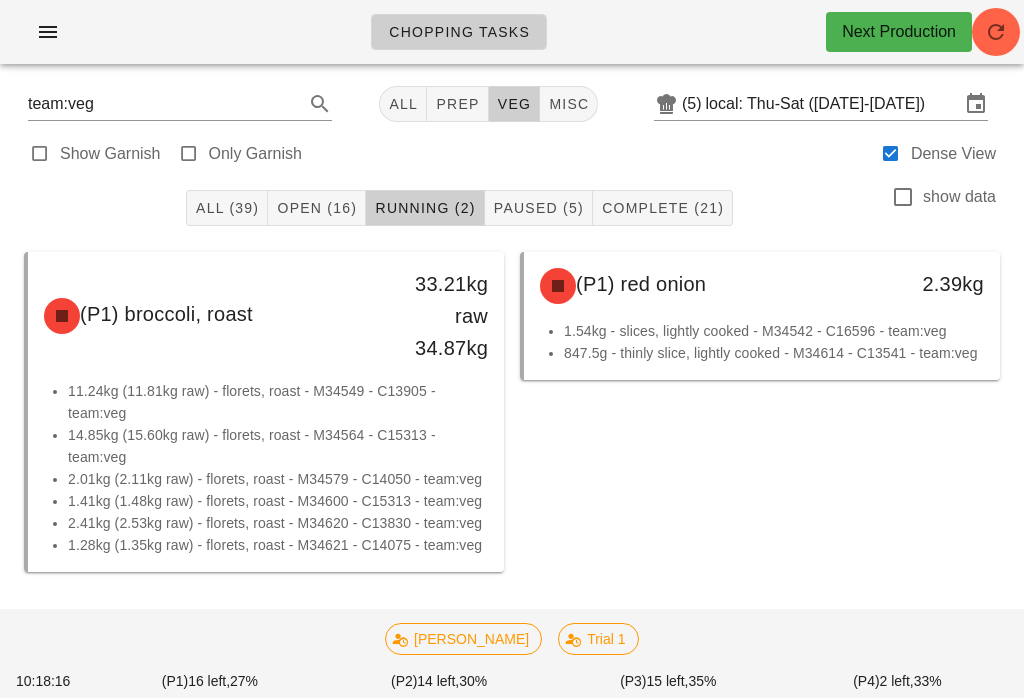 click on "Open (16)" at bounding box center [316, 208] 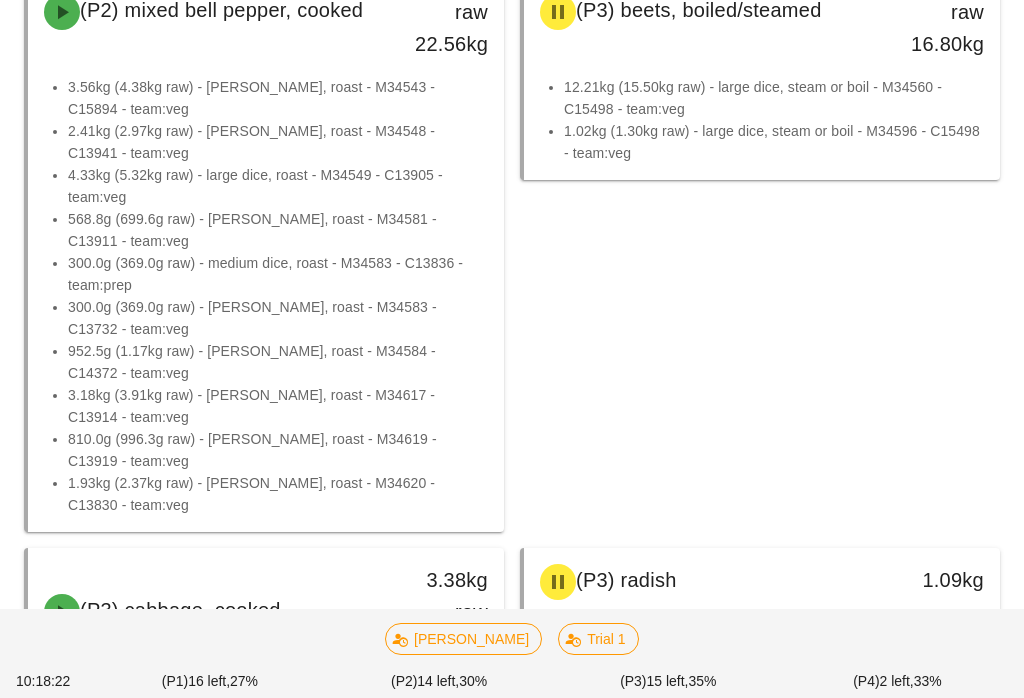 scroll, scrollTop: 2367, scrollLeft: 0, axis: vertical 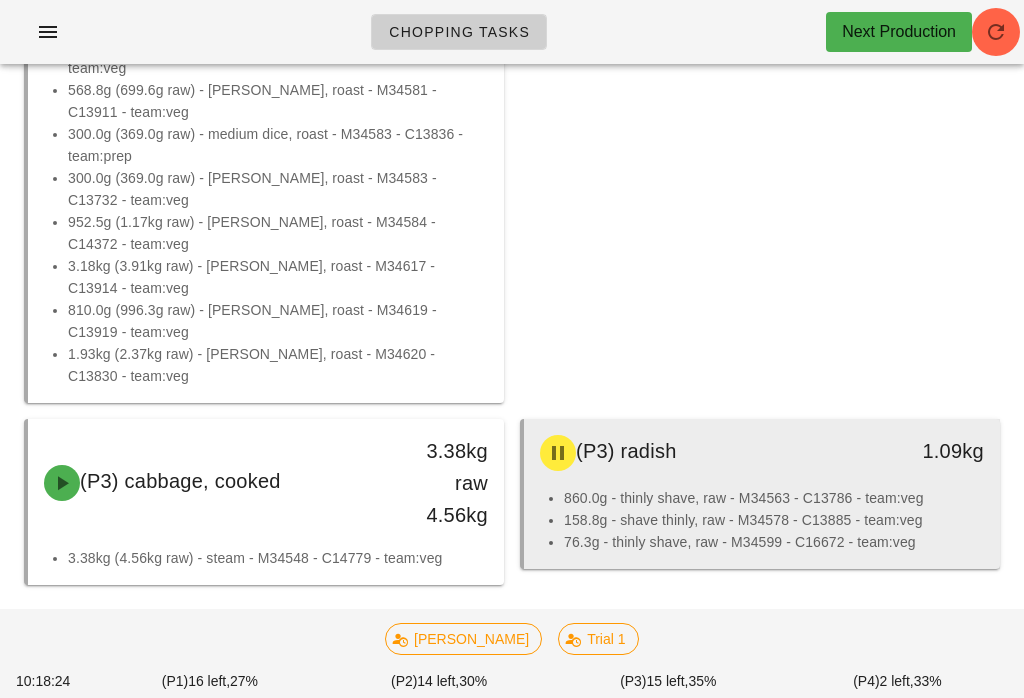 click on "(P3) radish" at bounding box center (703, 453) 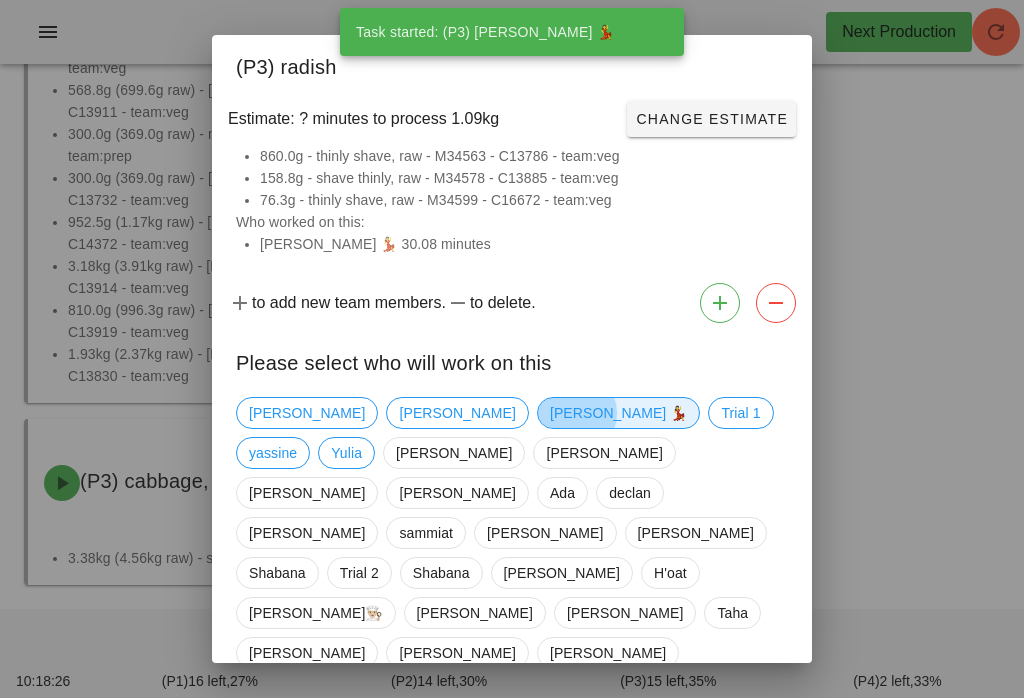 click on "Ruth 💃" at bounding box center (619, 413) 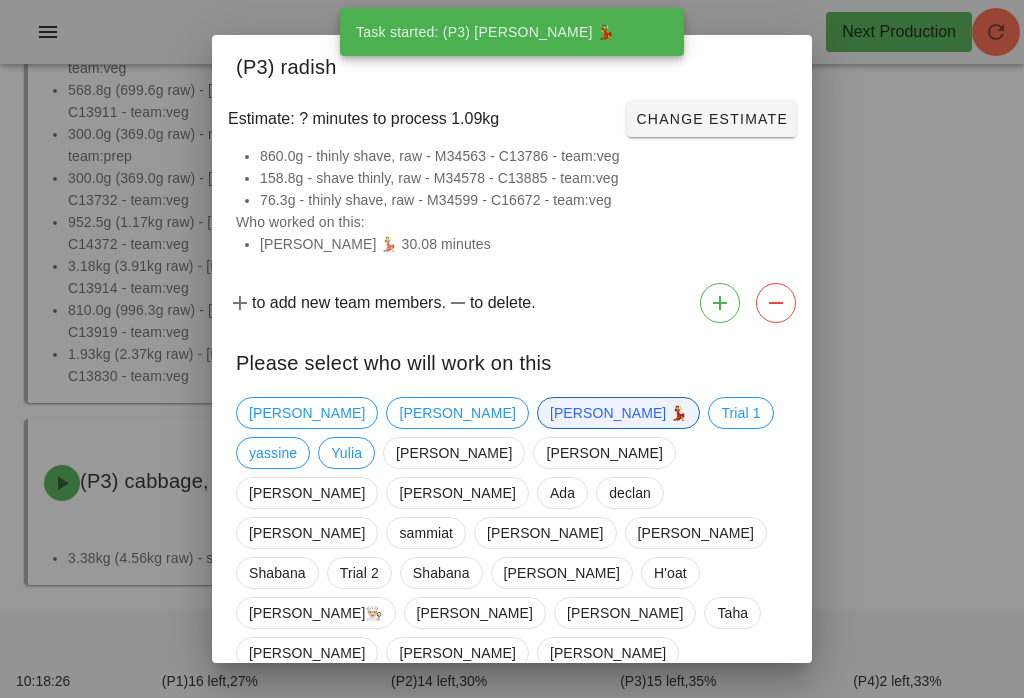 click on "Confirm Start" at bounding box center [722, 723] 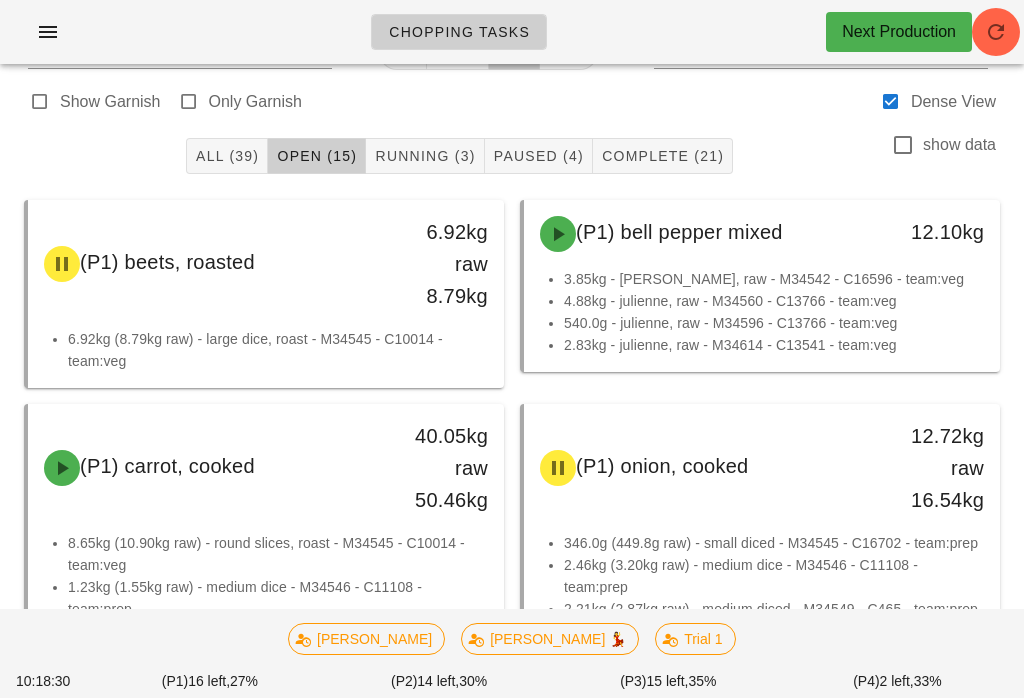 scroll, scrollTop: 0, scrollLeft: 0, axis: both 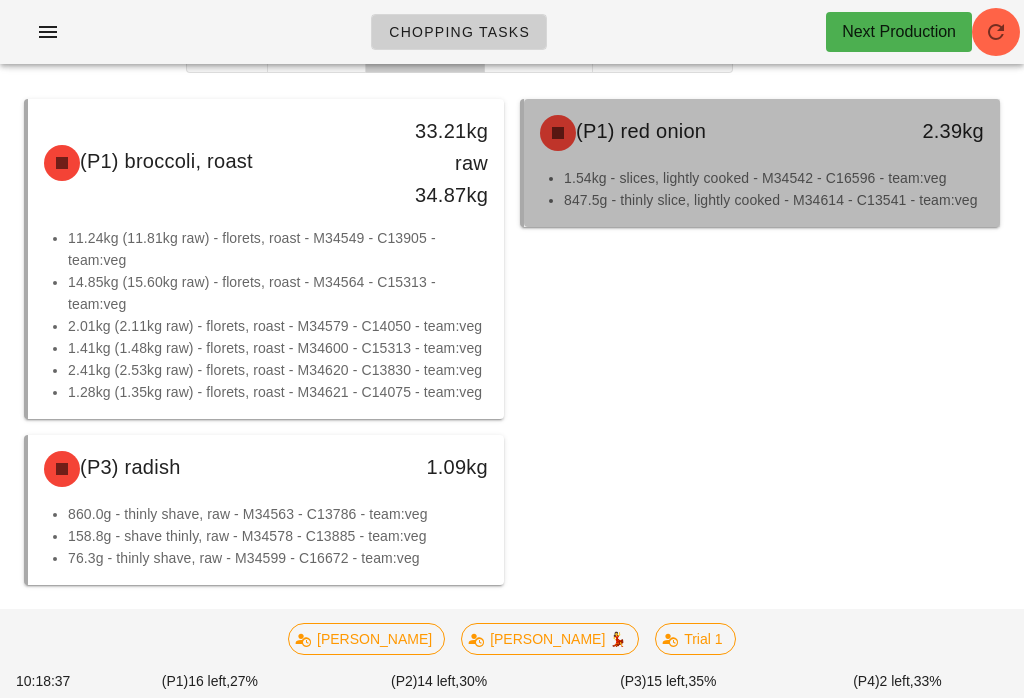 click on "(P1) red onion" at bounding box center [703, 133] 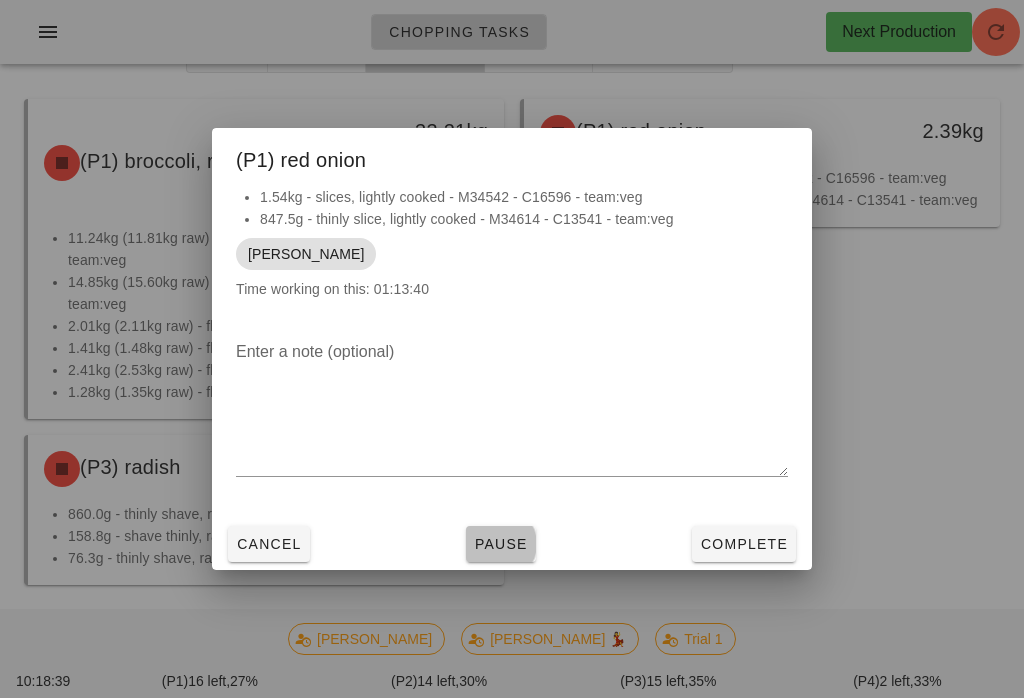 click on "Pause" at bounding box center (501, 544) 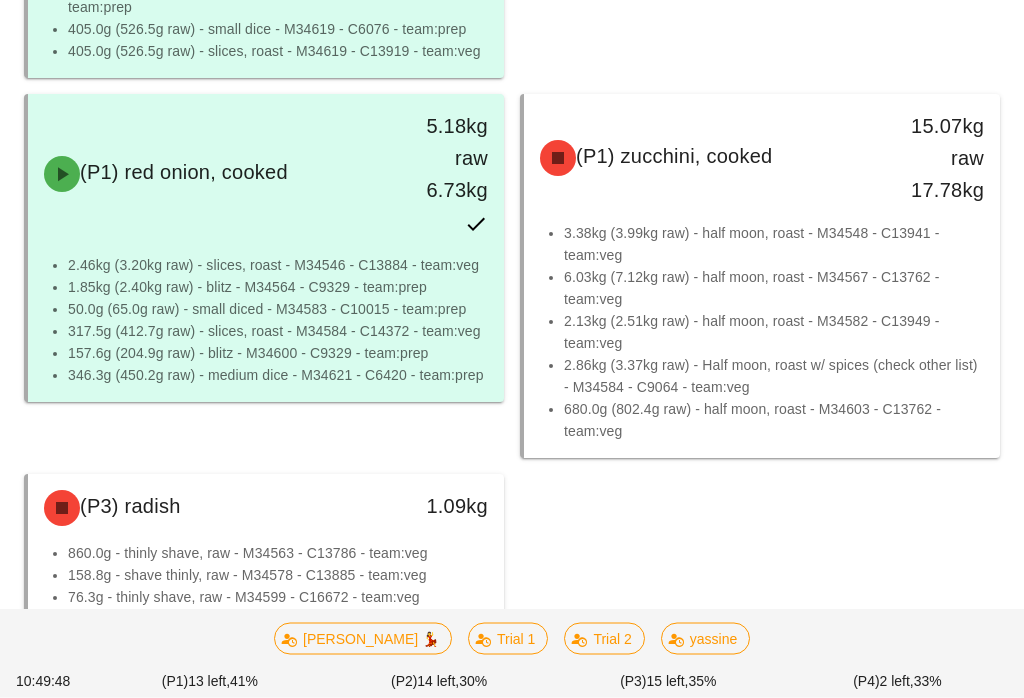 scroll, scrollTop: 1187, scrollLeft: 0, axis: vertical 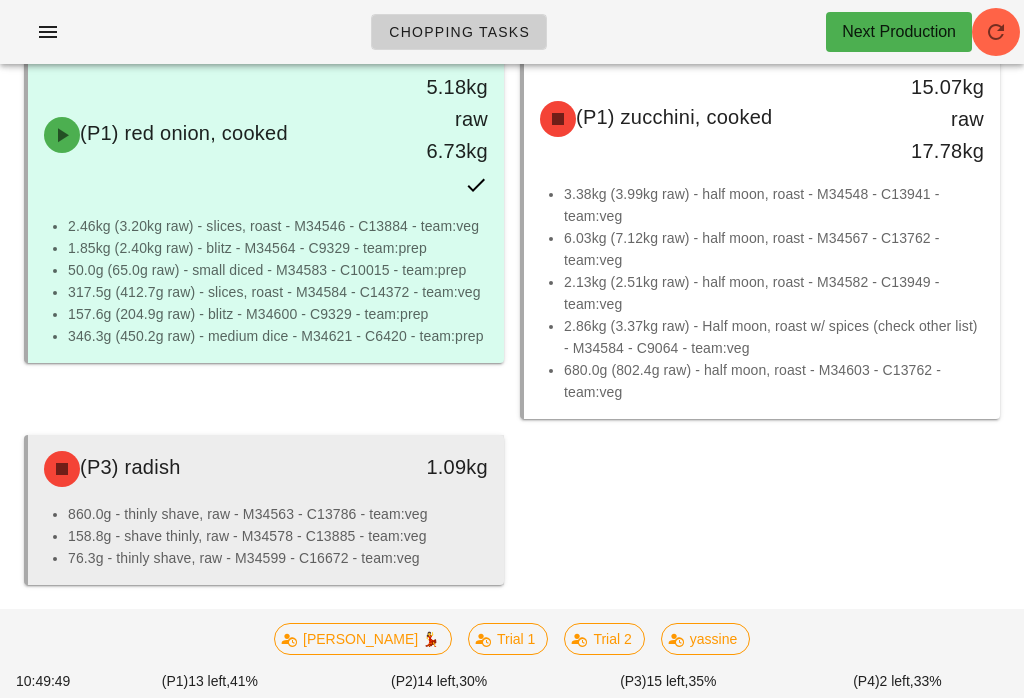click on "158.8g - shave thinly, raw - M34578 - C13885 - team:veg" at bounding box center (278, 536) 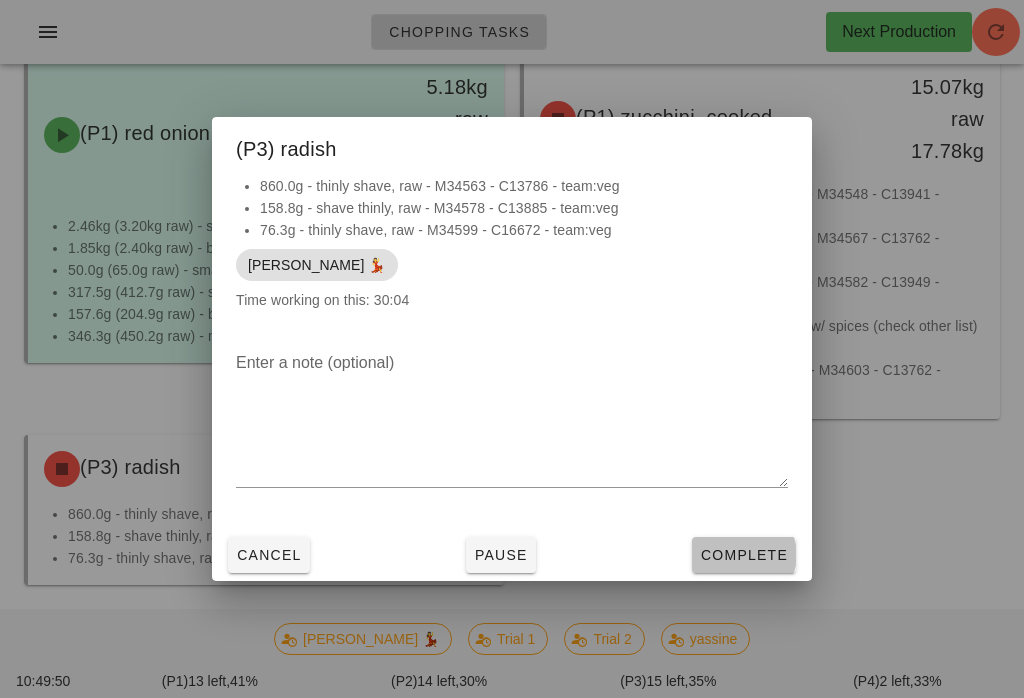 click on "Complete" at bounding box center (744, 555) 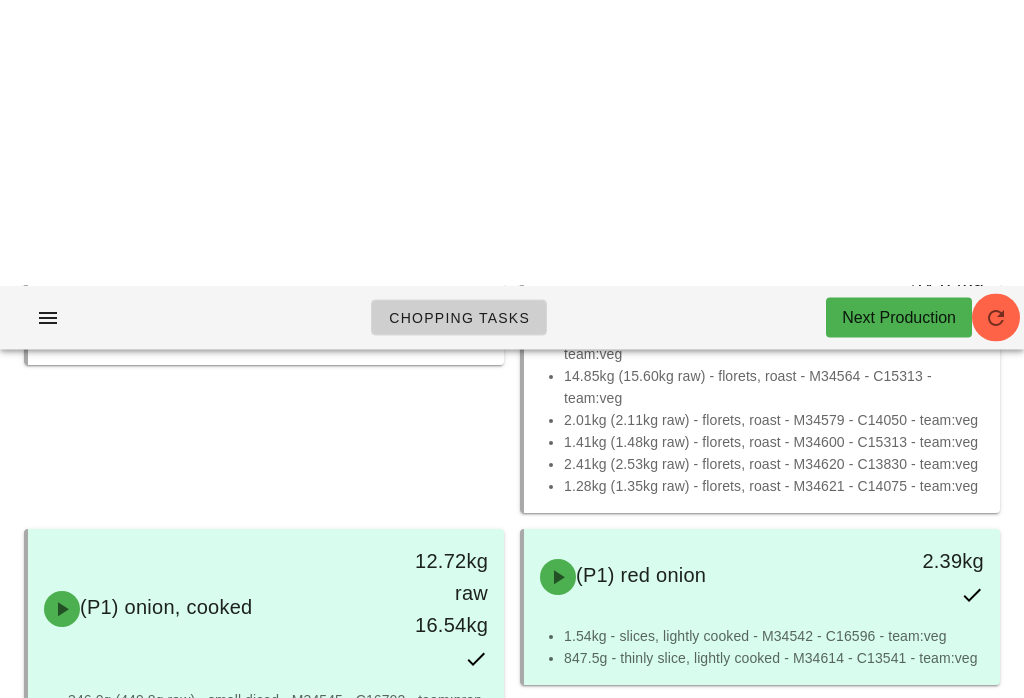 scroll, scrollTop: 0, scrollLeft: 0, axis: both 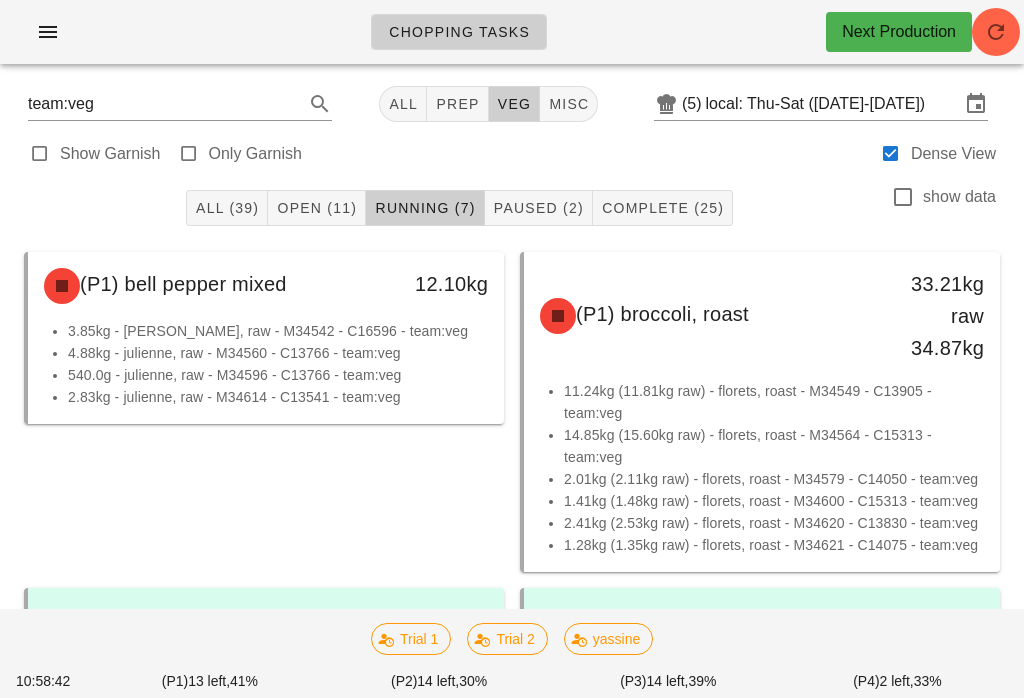 click on "Open (11)" at bounding box center [317, 208] 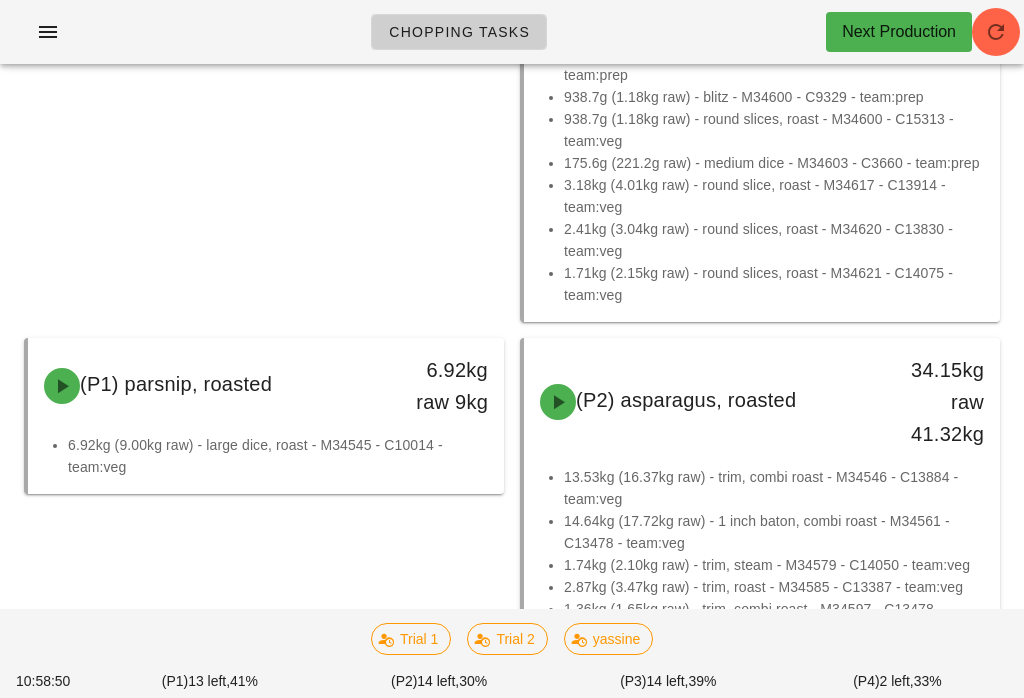 scroll, scrollTop: 0, scrollLeft: 0, axis: both 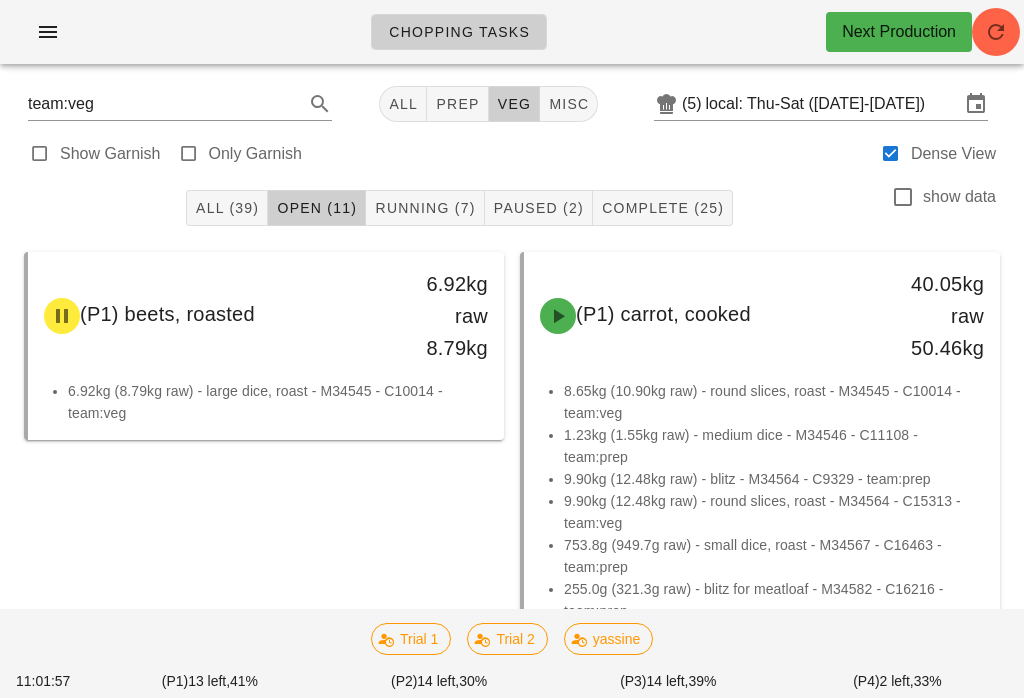 click on "Running (7)" at bounding box center [425, 208] 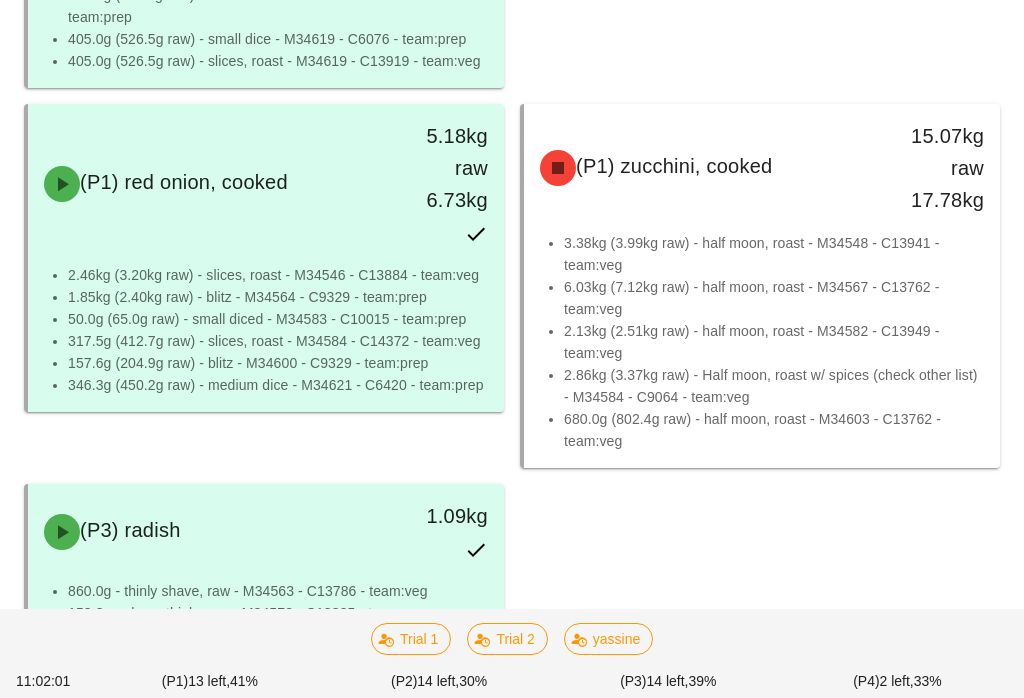 scroll, scrollTop: 1140, scrollLeft: 0, axis: vertical 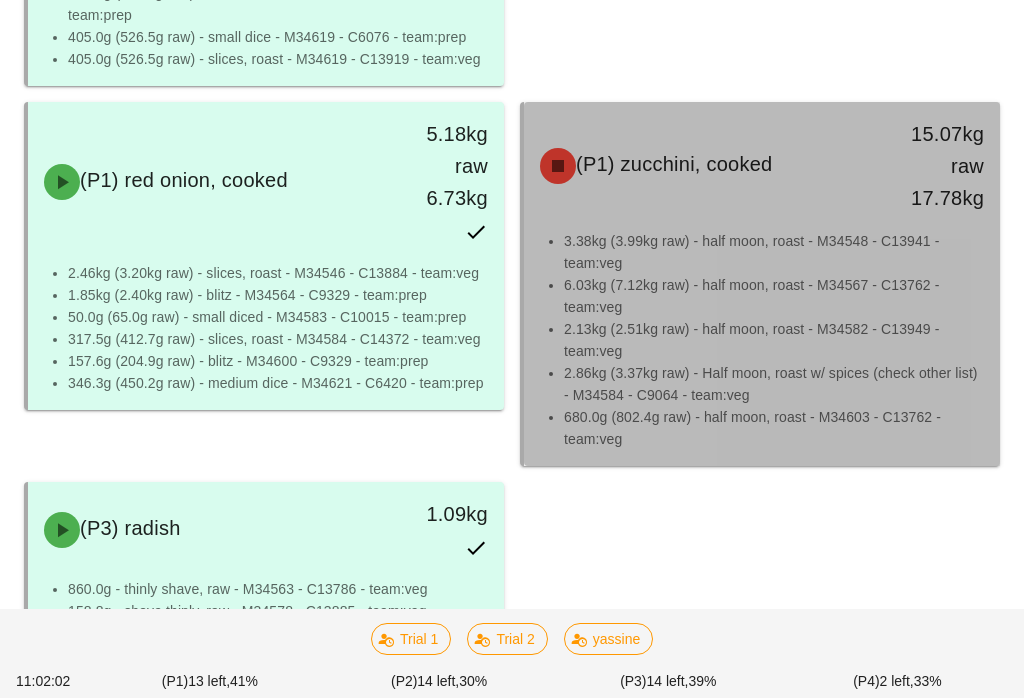 click on "2.13kg (2.51kg raw) - half moon, roast - M34582 - C13949 - team:veg" at bounding box center [774, 340] 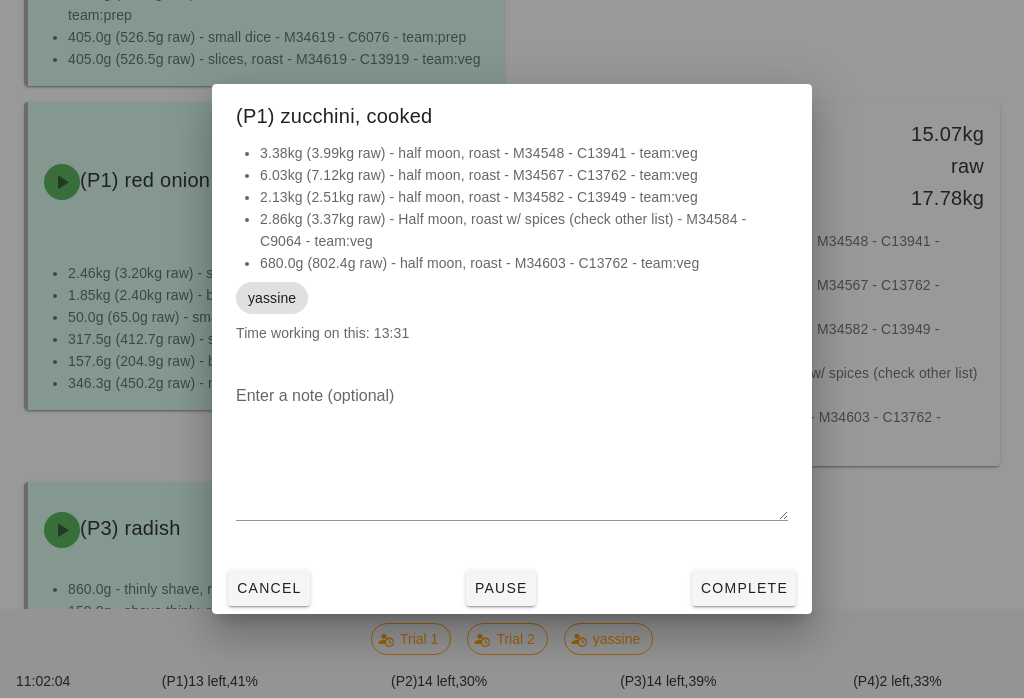 click on "Complete" at bounding box center (744, 588) 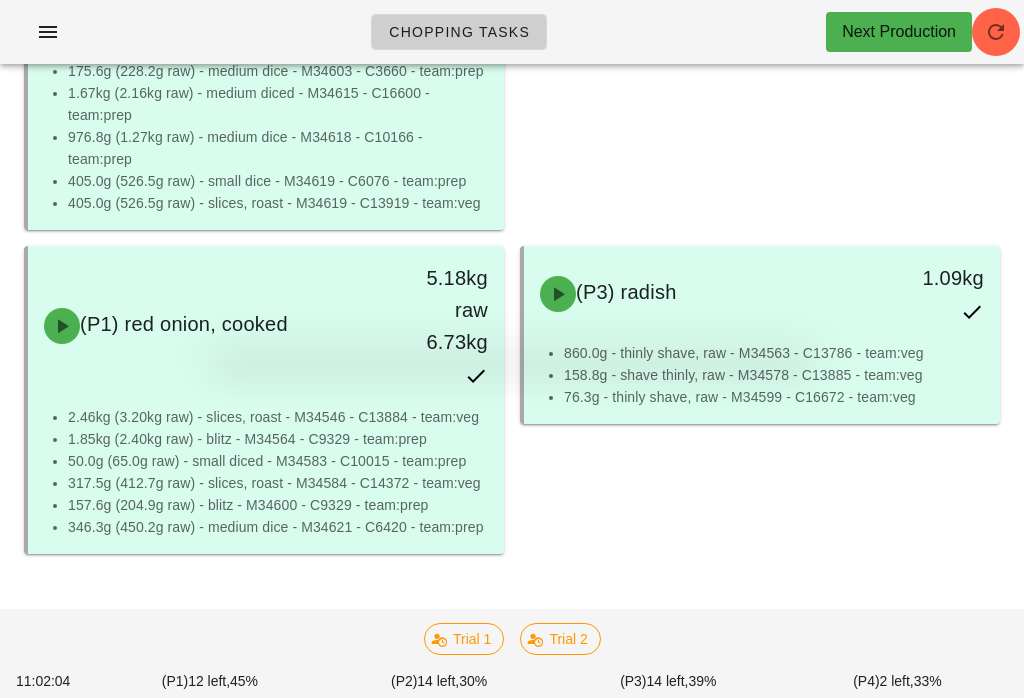 scroll, scrollTop: 965, scrollLeft: 0, axis: vertical 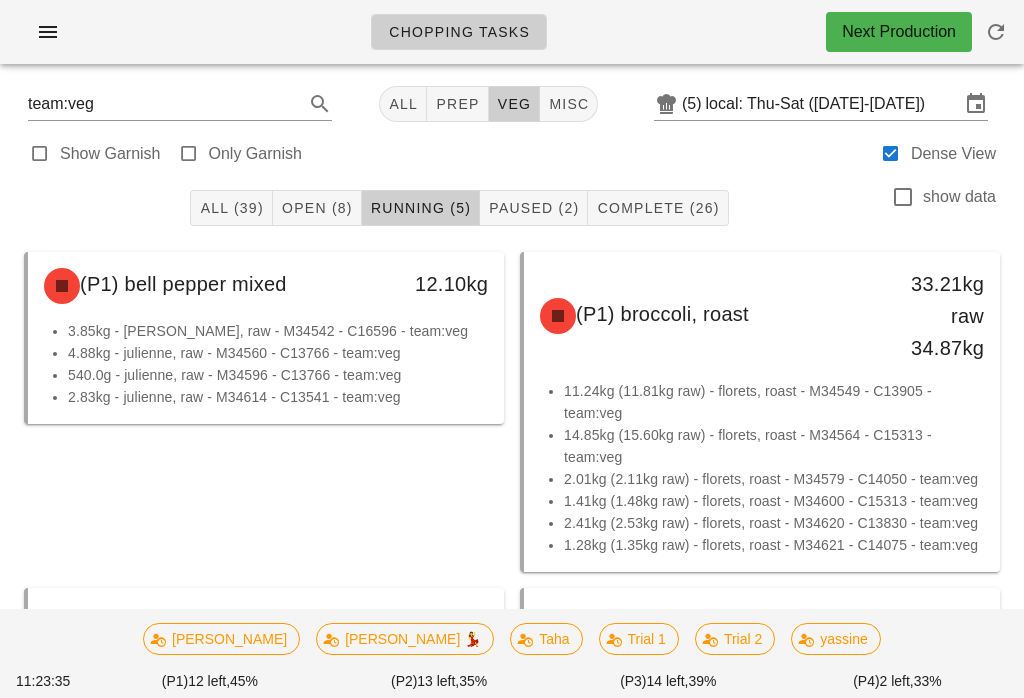 click on "All (39)" at bounding box center [231, 208] 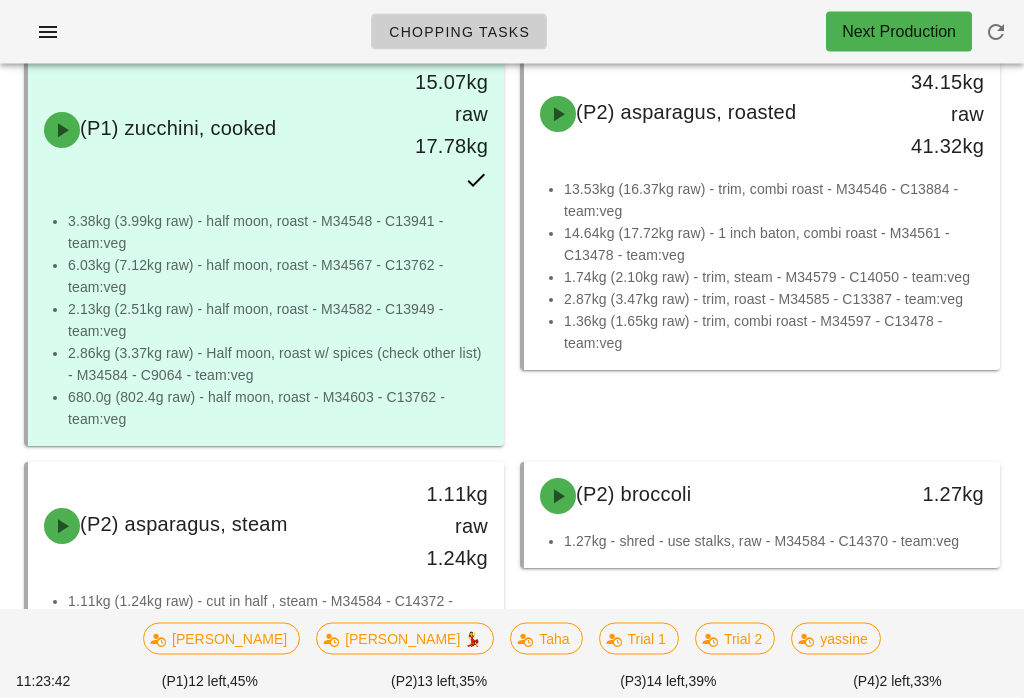 scroll, scrollTop: 2992, scrollLeft: 0, axis: vertical 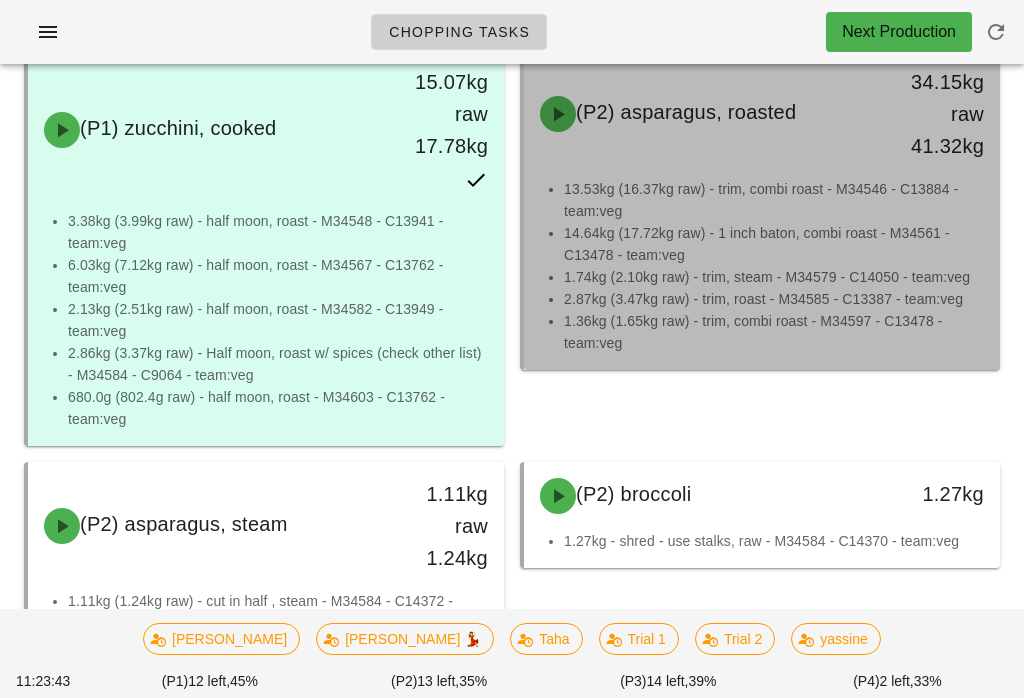 click on "2.87kg (3.47kg raw) - trim, roast - M34585 - C13387 - team:veg" at bounding box center [774, 299] 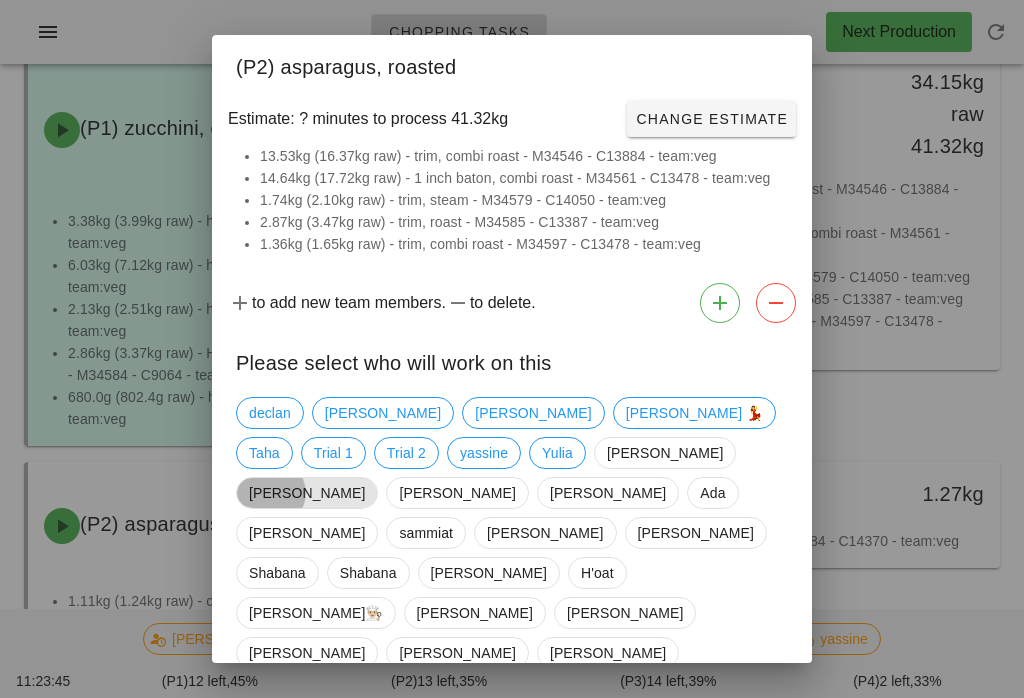 click on "Adrian" at bounding box center [307, 493] 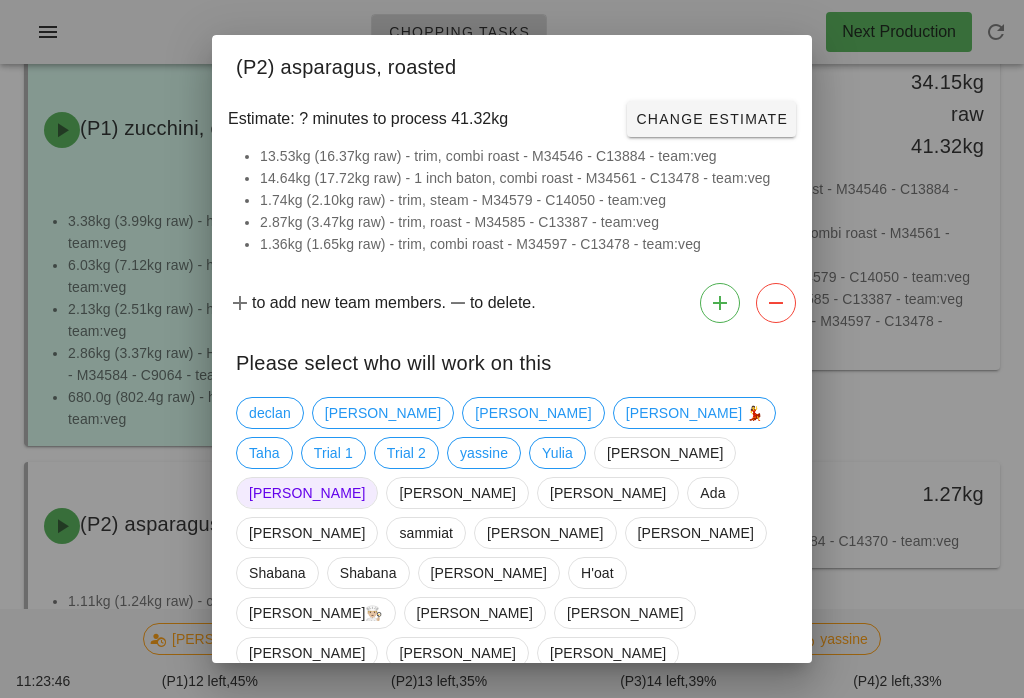 click on "Confirm Start" at bounding box center [722, 723] 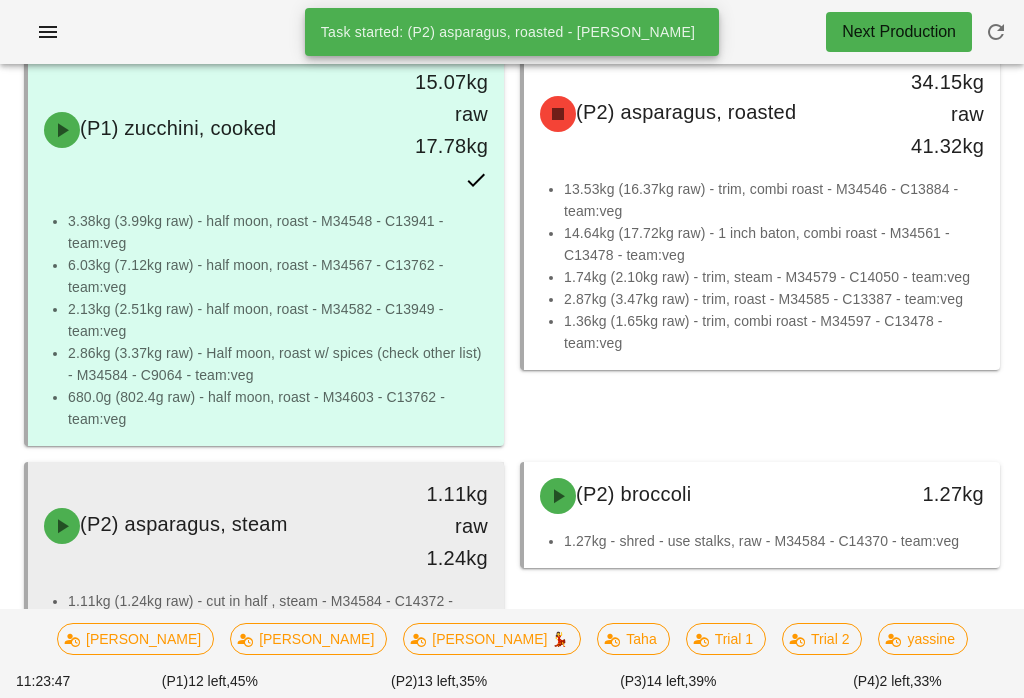 click on "(P2) asparagus, steam" at bounding box center (207, 526) 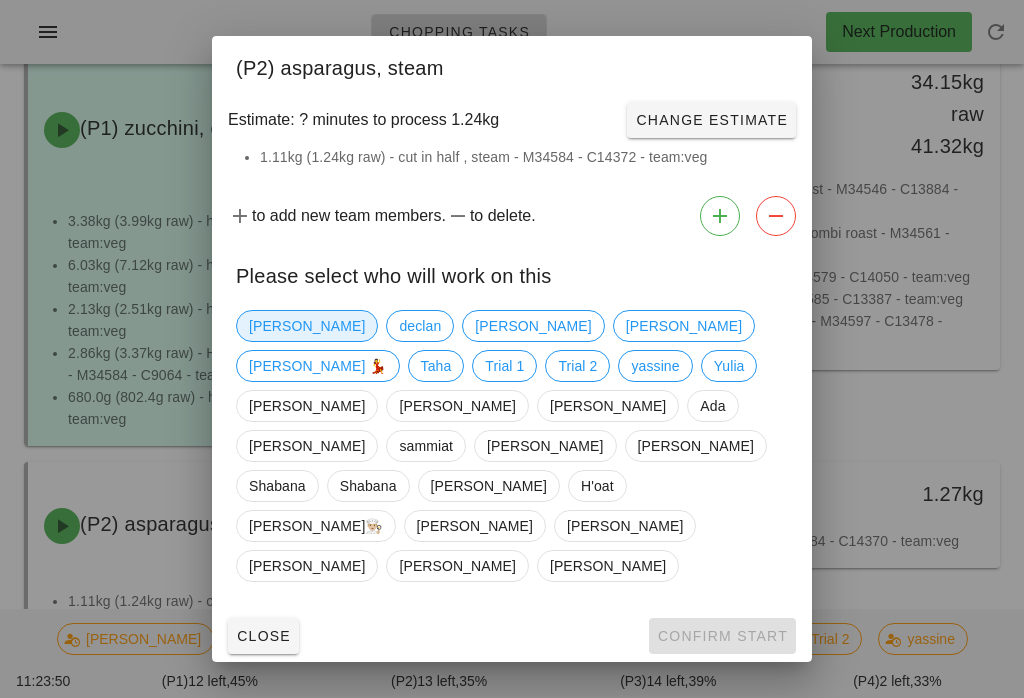 click on "Adrian" at bounding box center (307, 326) 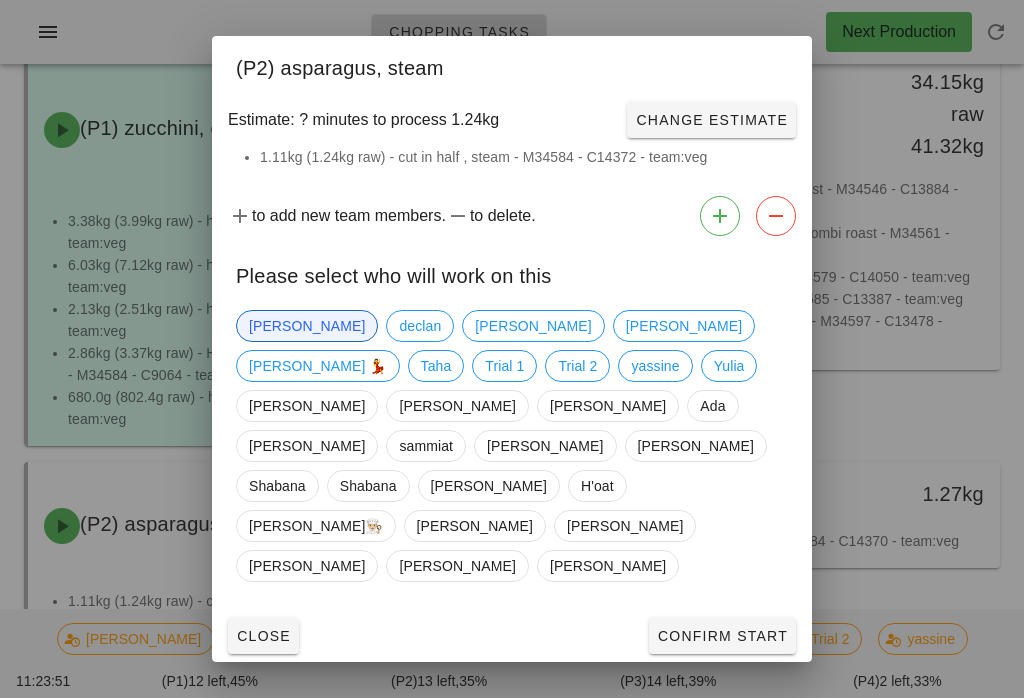 click on "Confirm Start" at bounding box center (722, 636) 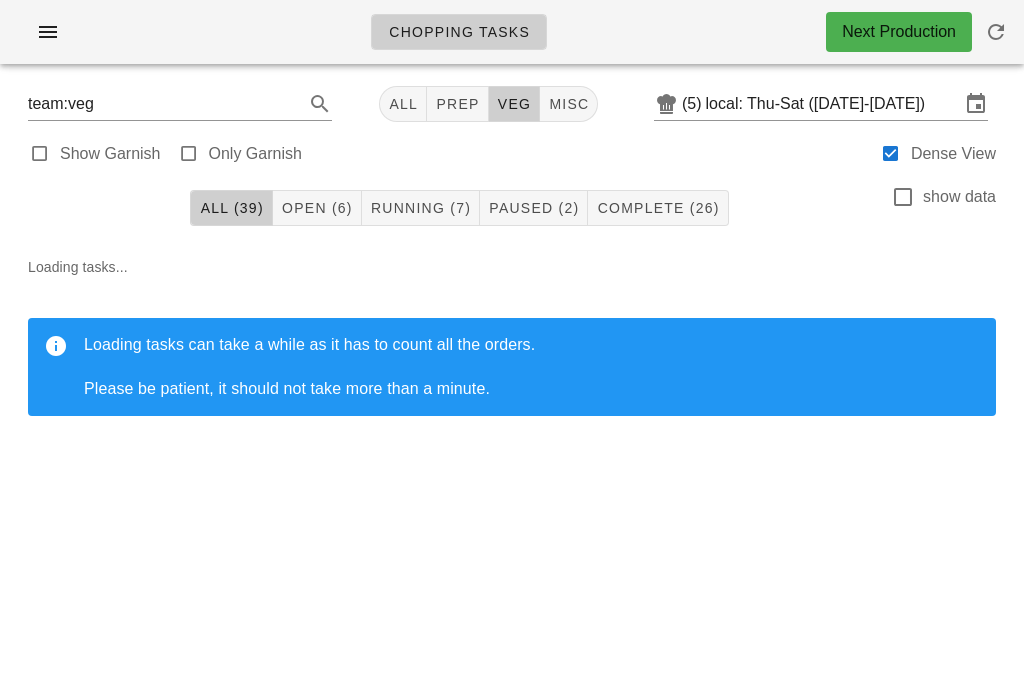 scroll, scrollTop: 31, scrollLeft: 0, axis: vertical 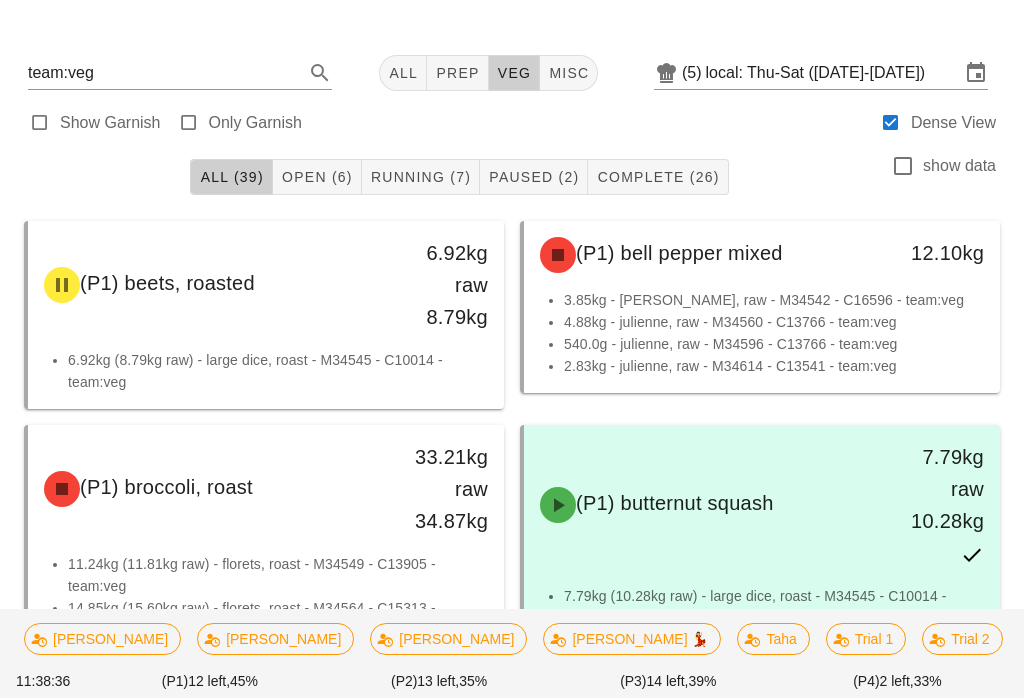 click on "All (39) Open (6) Running (7) Paused (2) Complete (26) show data" at bounding box center (512, 177) 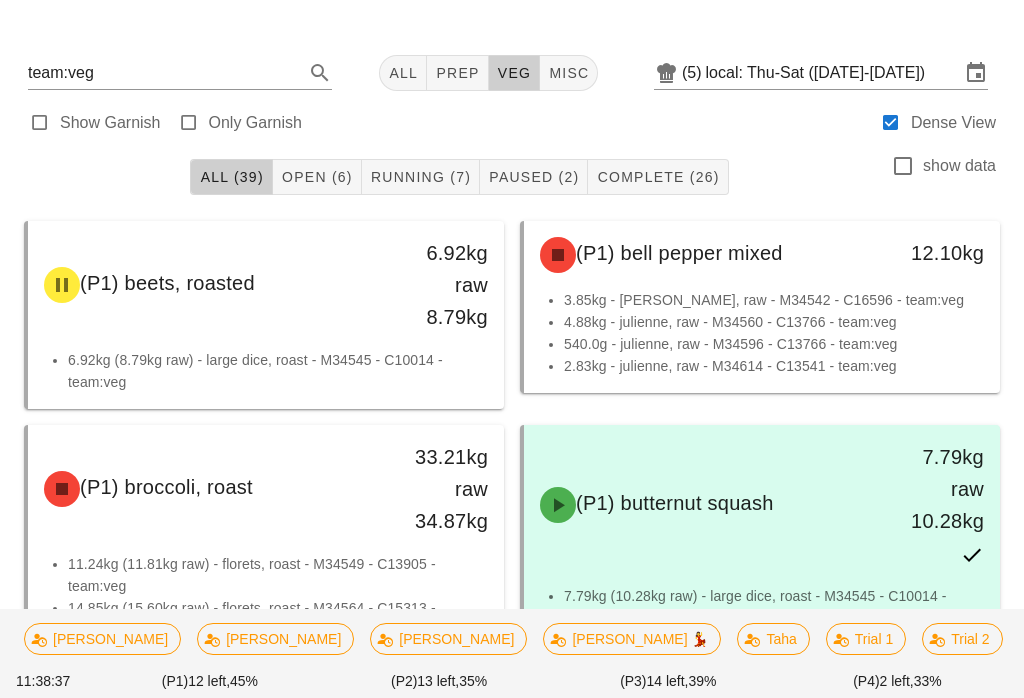 click on "Running (7)" at bounding box center [420, 177] 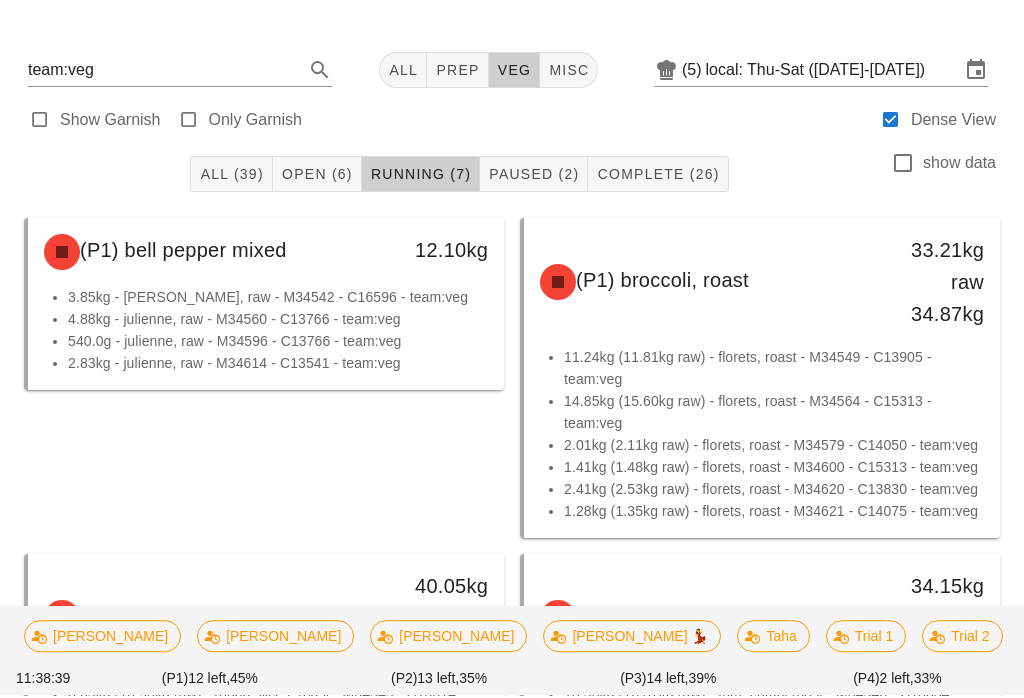scroll, scrollTop: 514, scrollLeft: 0, axis: vertical 